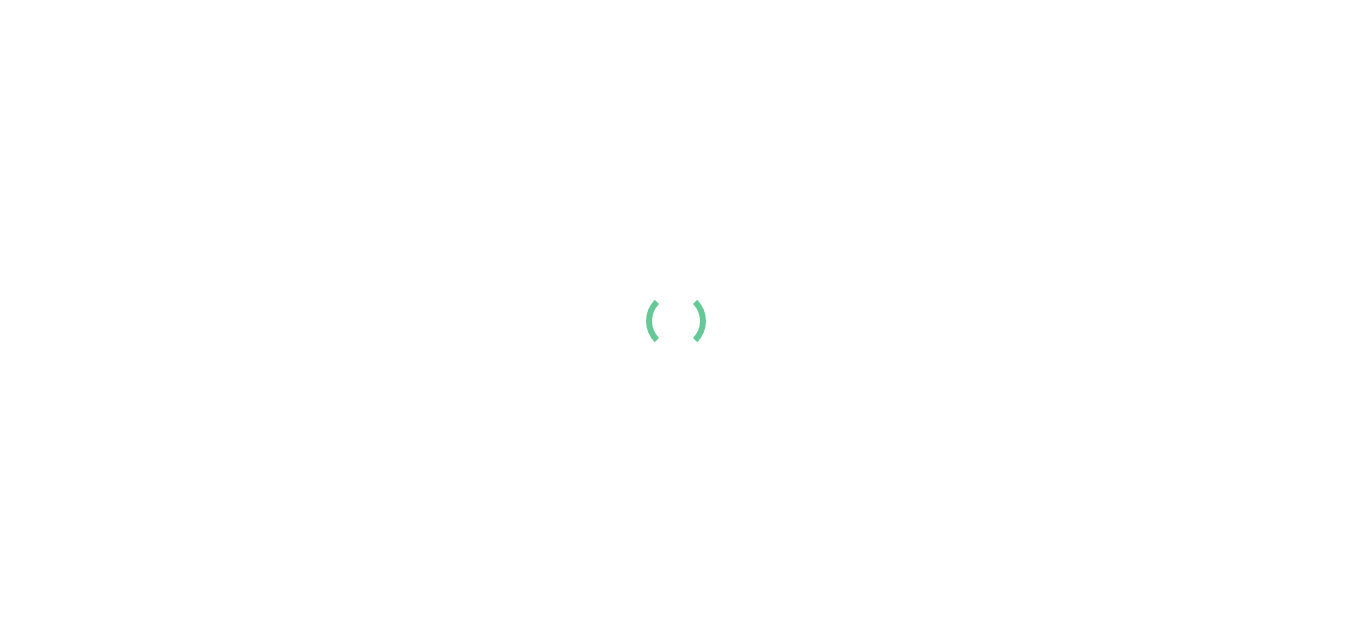 scroll, scrollTop: 0, scrollLeft: 0, axis: both 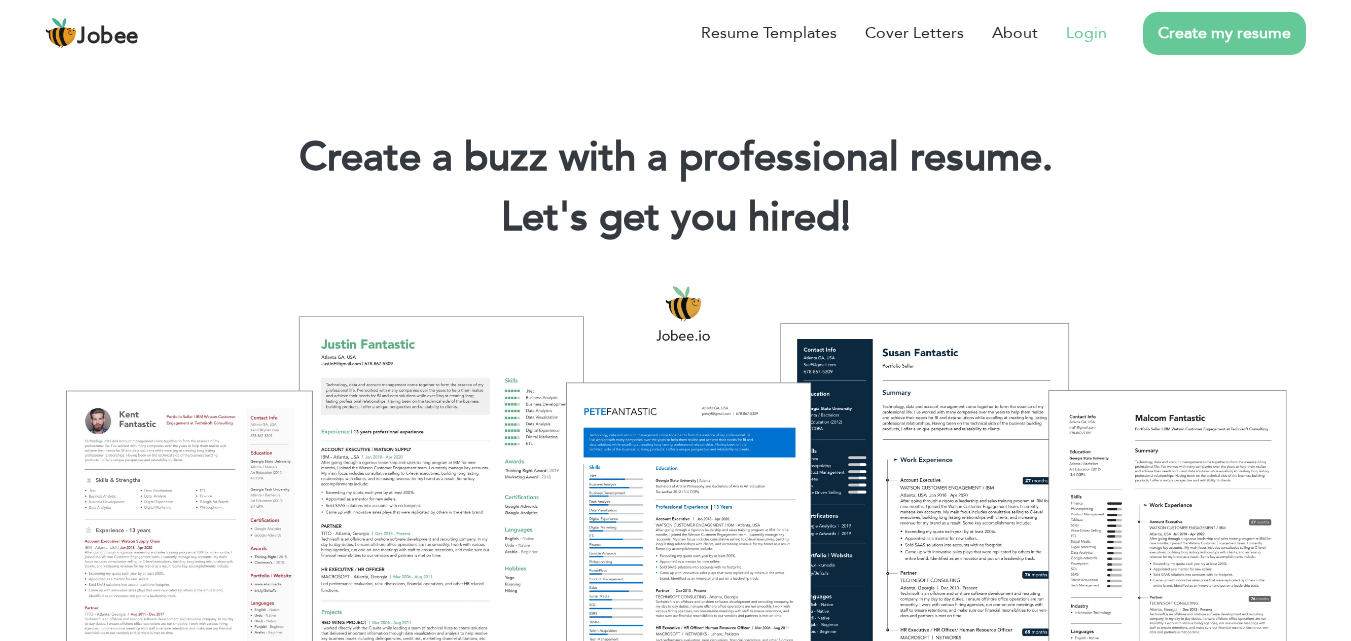 click on "Login" at bounding box center (1086, 33) 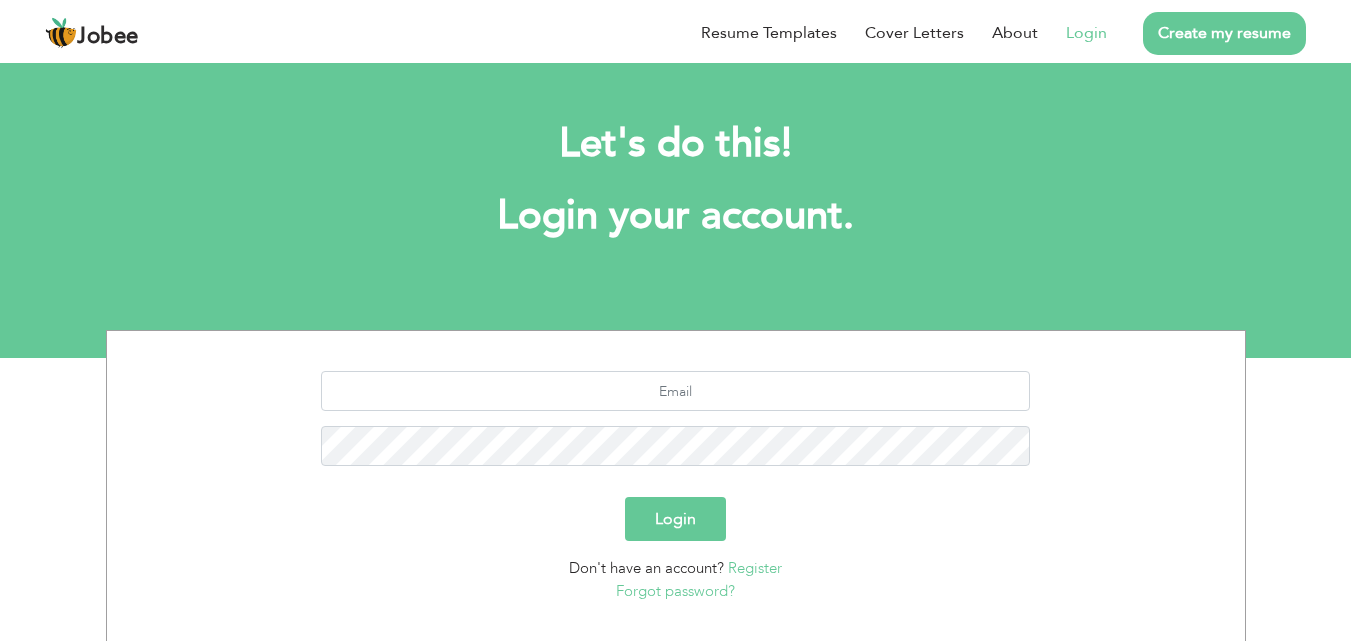 scroll, scrollTop: 0, scrollLeft: 0, axis: both 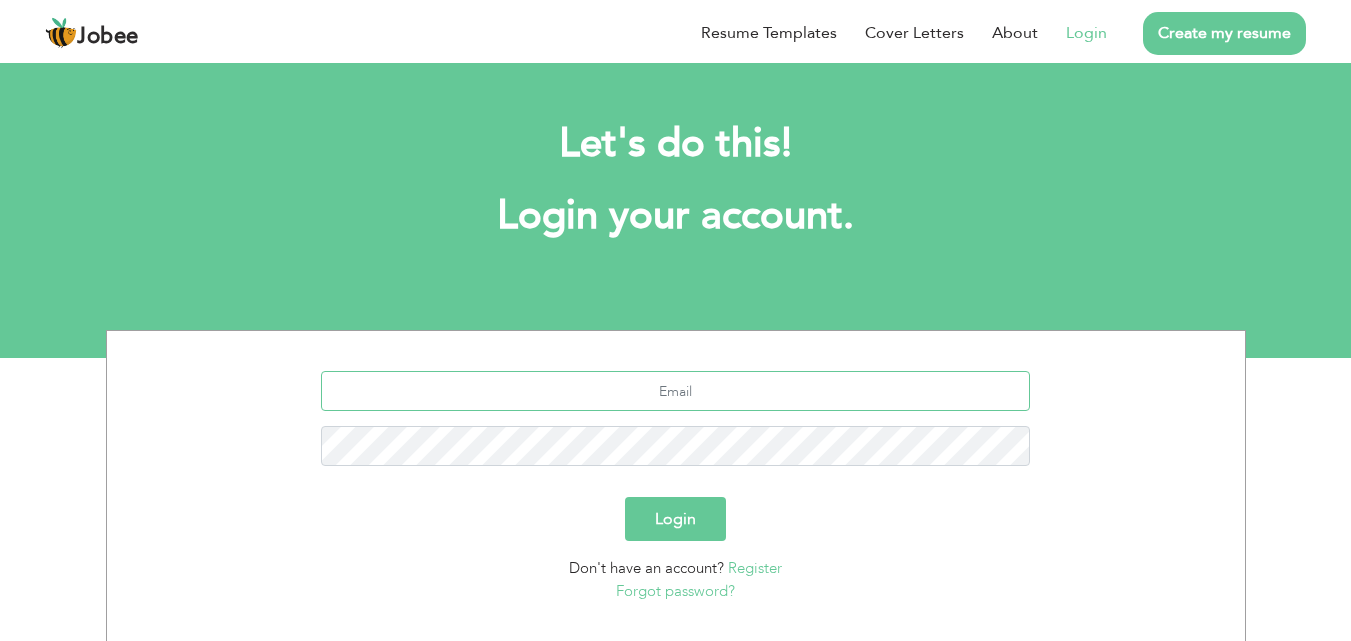 type on "hassanmujeeb856@gmail.com" 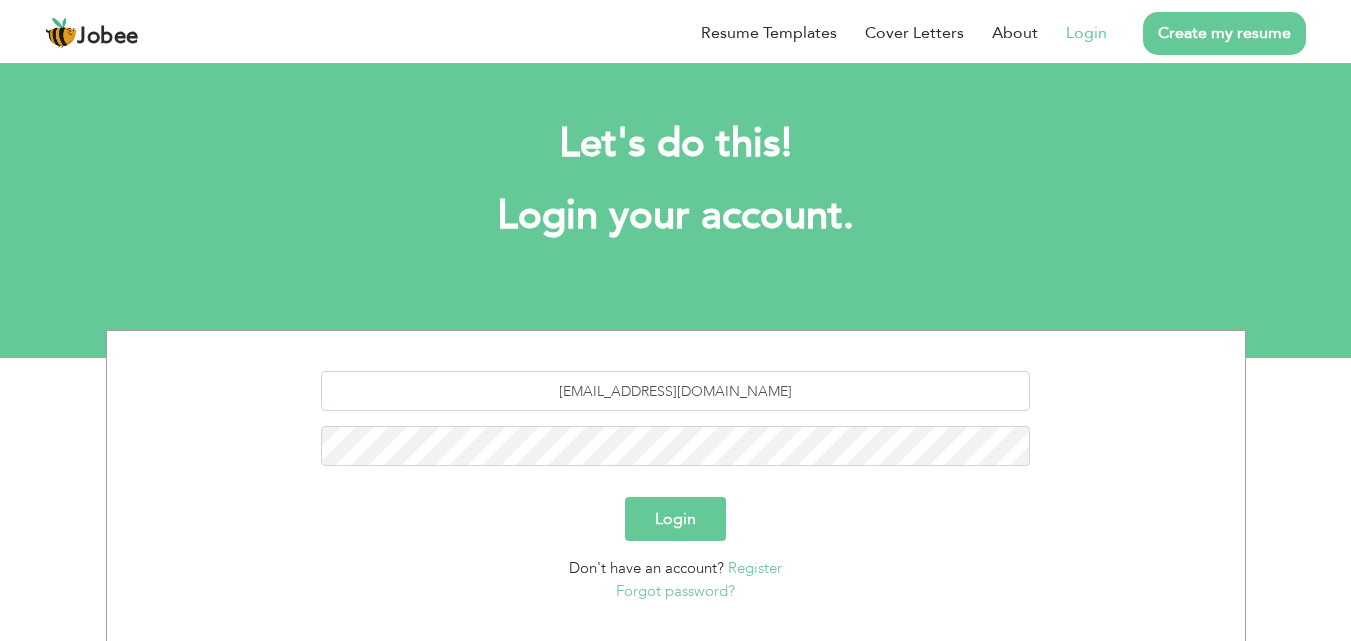 click on "Login" at bounding box center [675, 519] 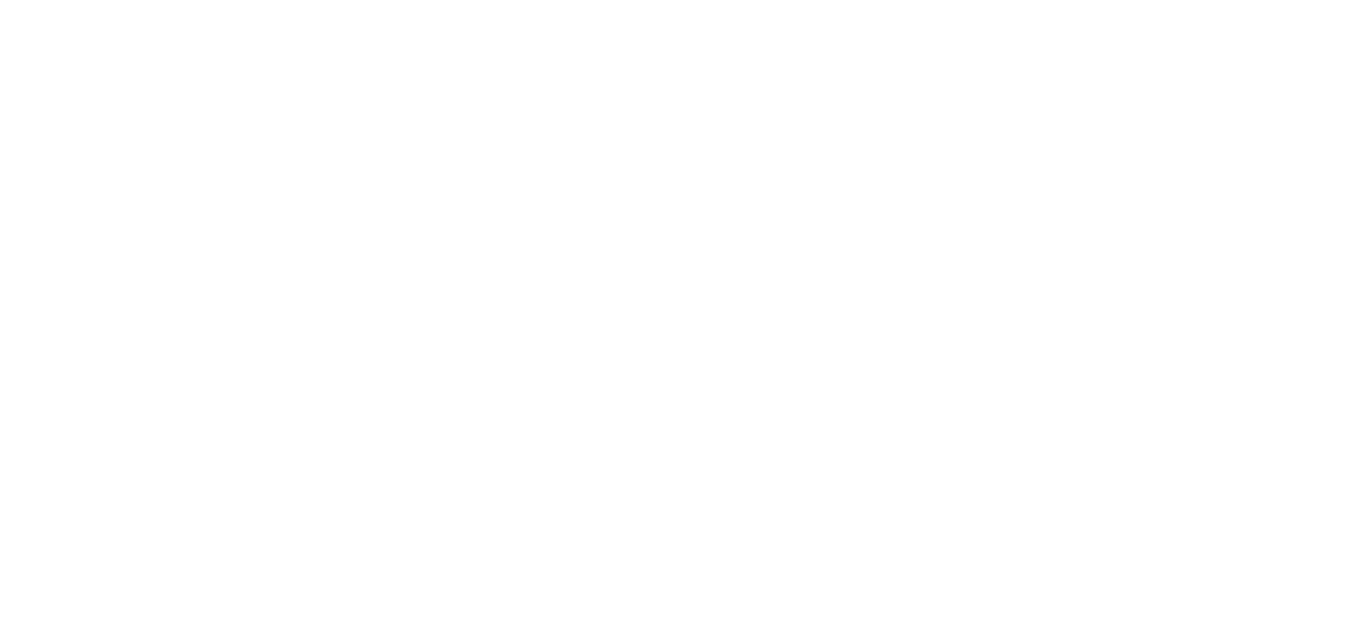 scroll, scrollTop: 0, scrollLeft: 0, axis: both 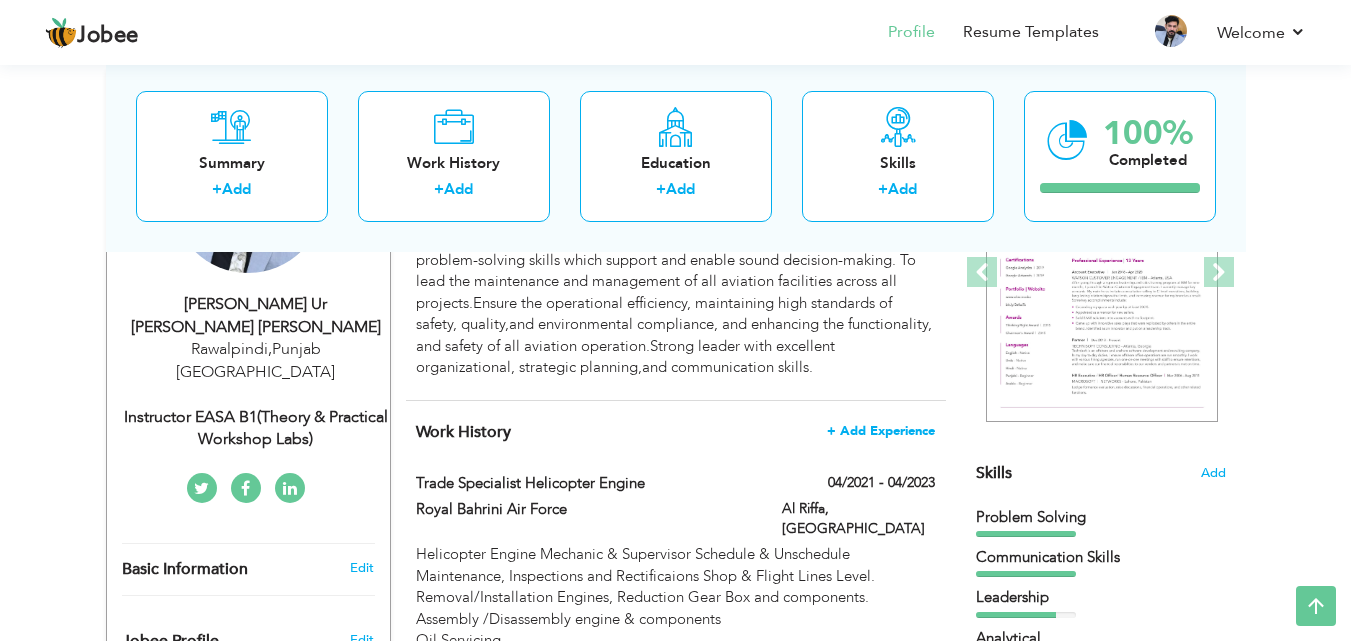 click on "+ Add Experience" at bounding box center (881, 431) 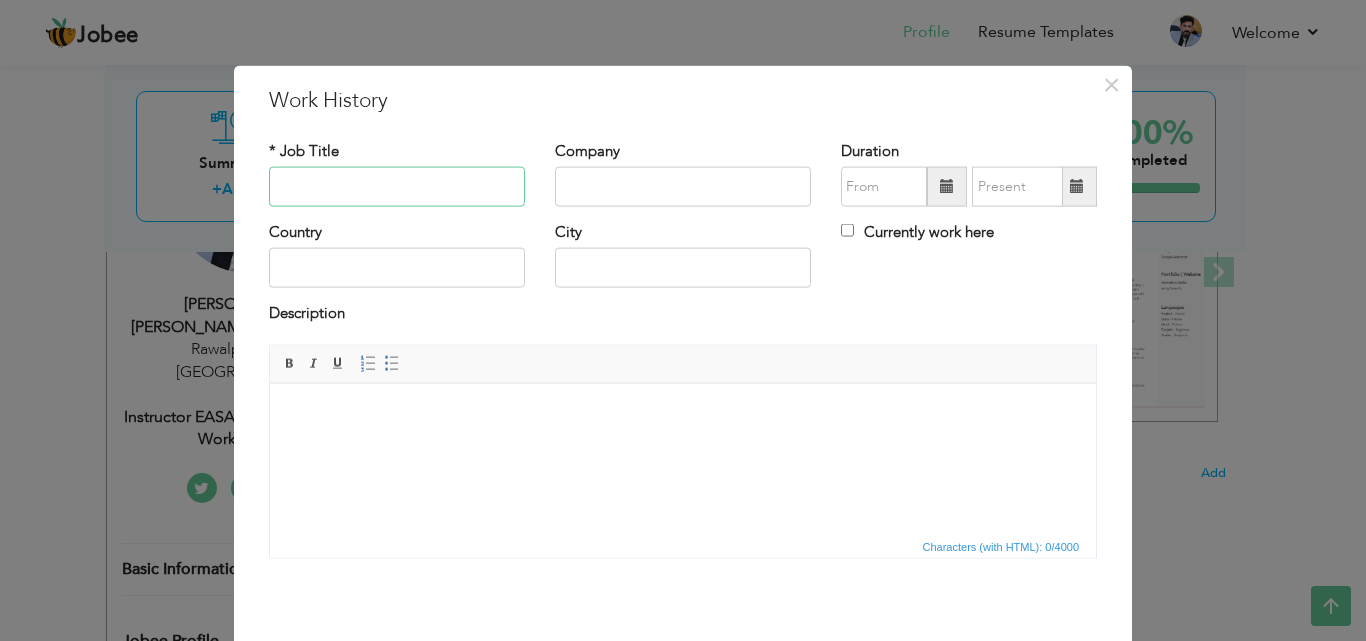 paste on "T" 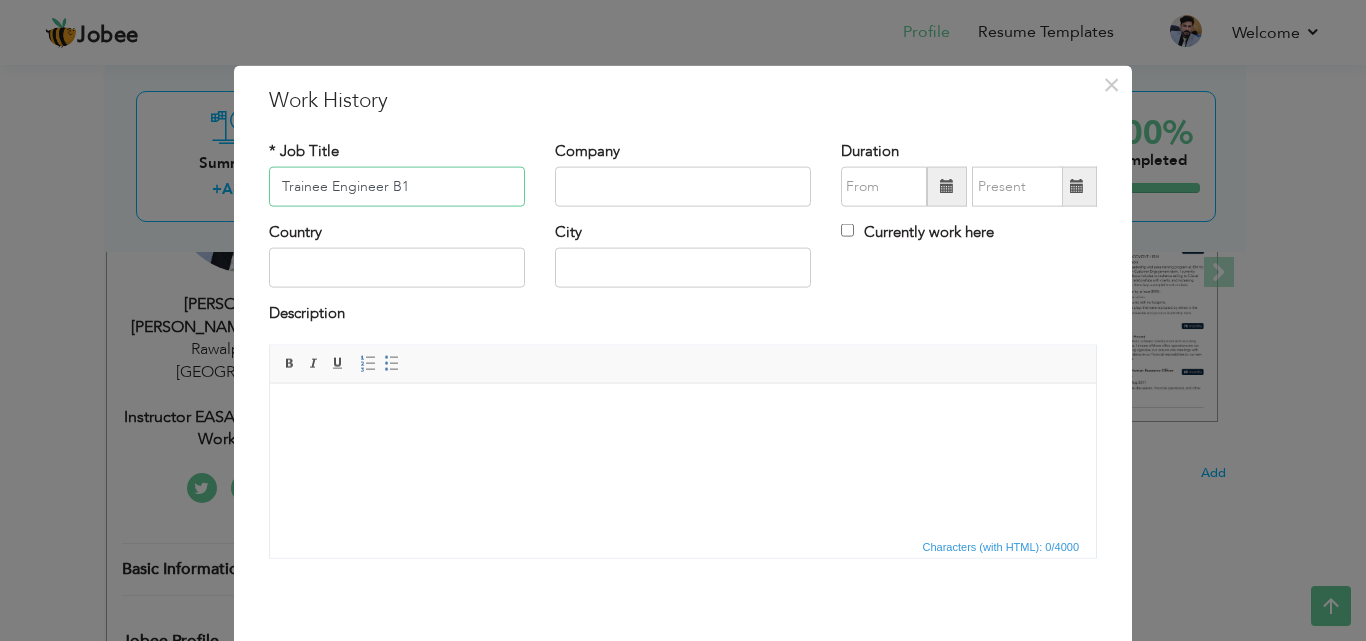 type on "Trainee Engineer B1" 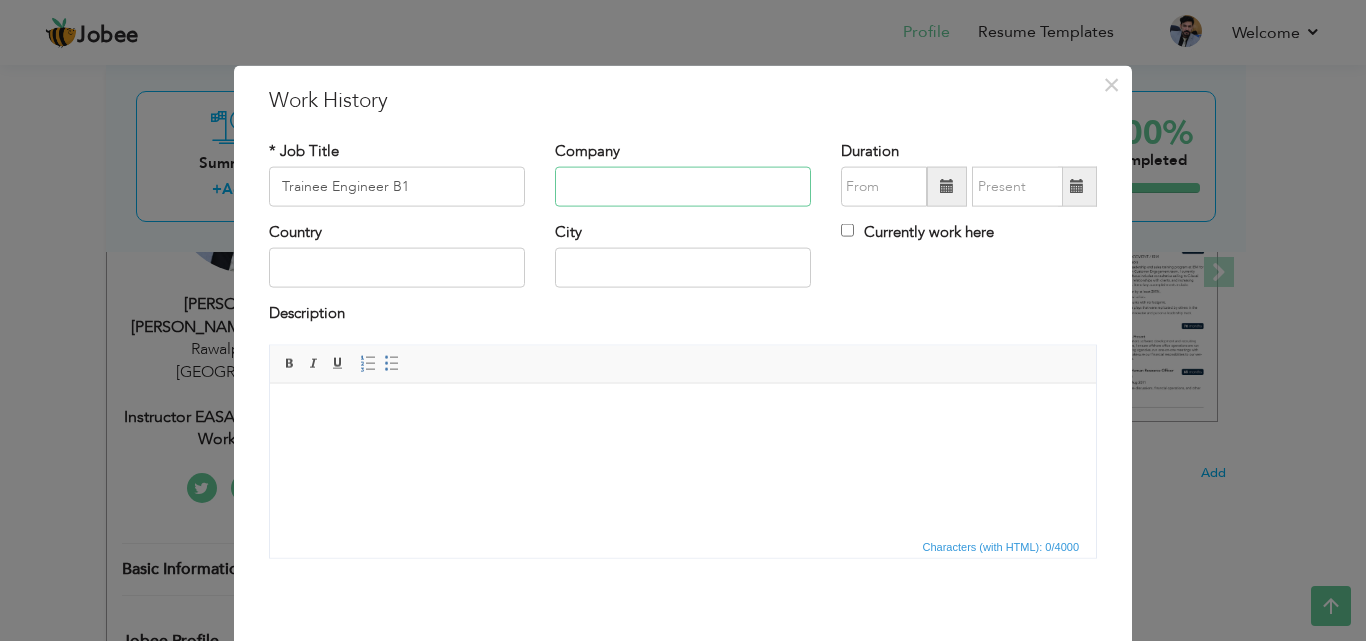 click at bounding box center [683, 187] 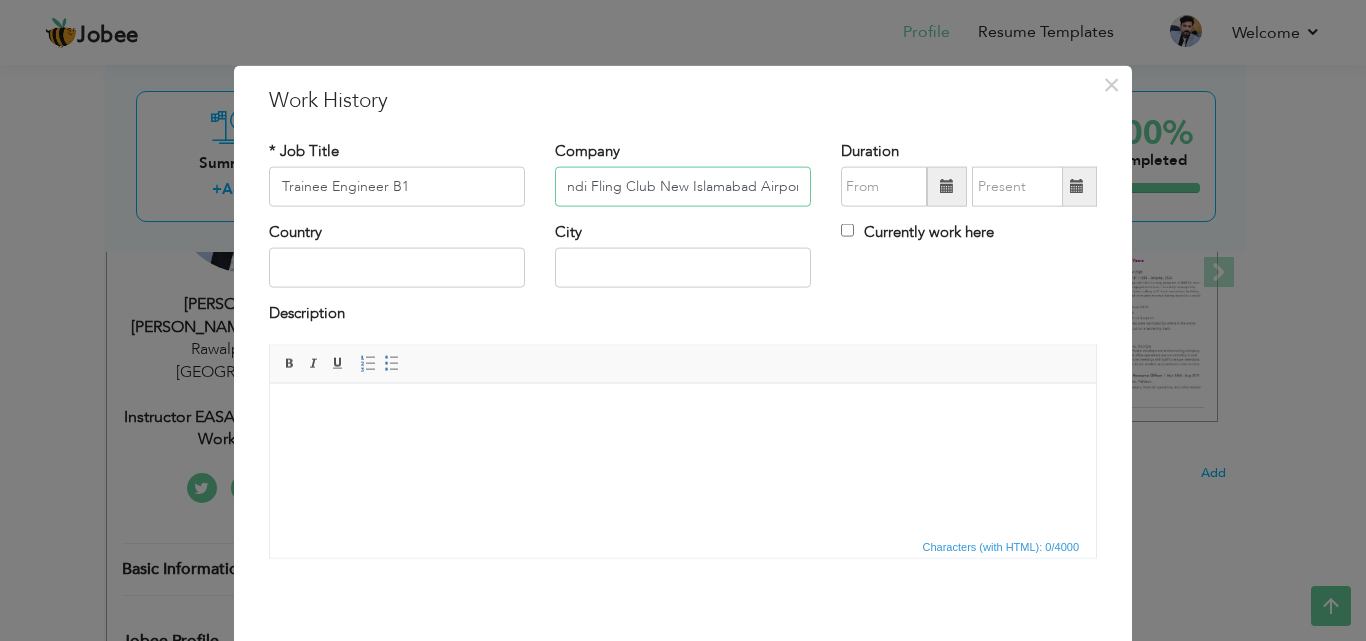 scroll, scrollTop: 0, scrollLeft: 51, axis: horizontal 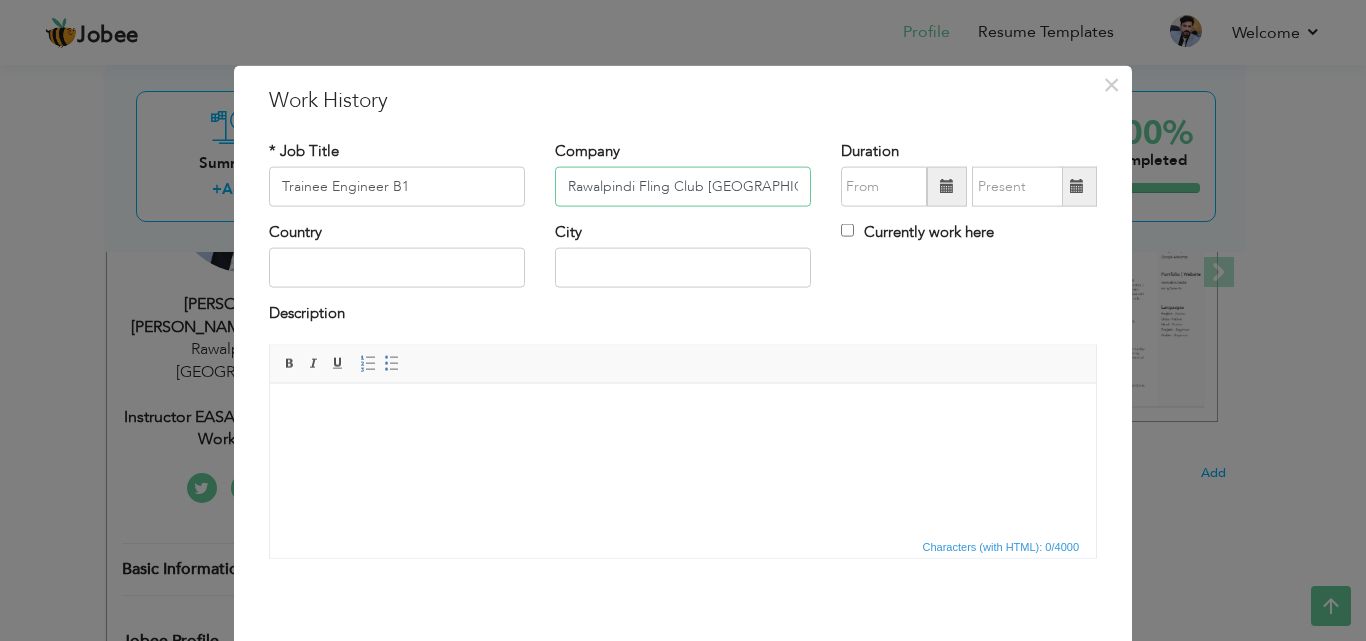 click on "Rawalpindi Fling Club New Islamabad Airport Islamabad" at bounding box center (683, 187) 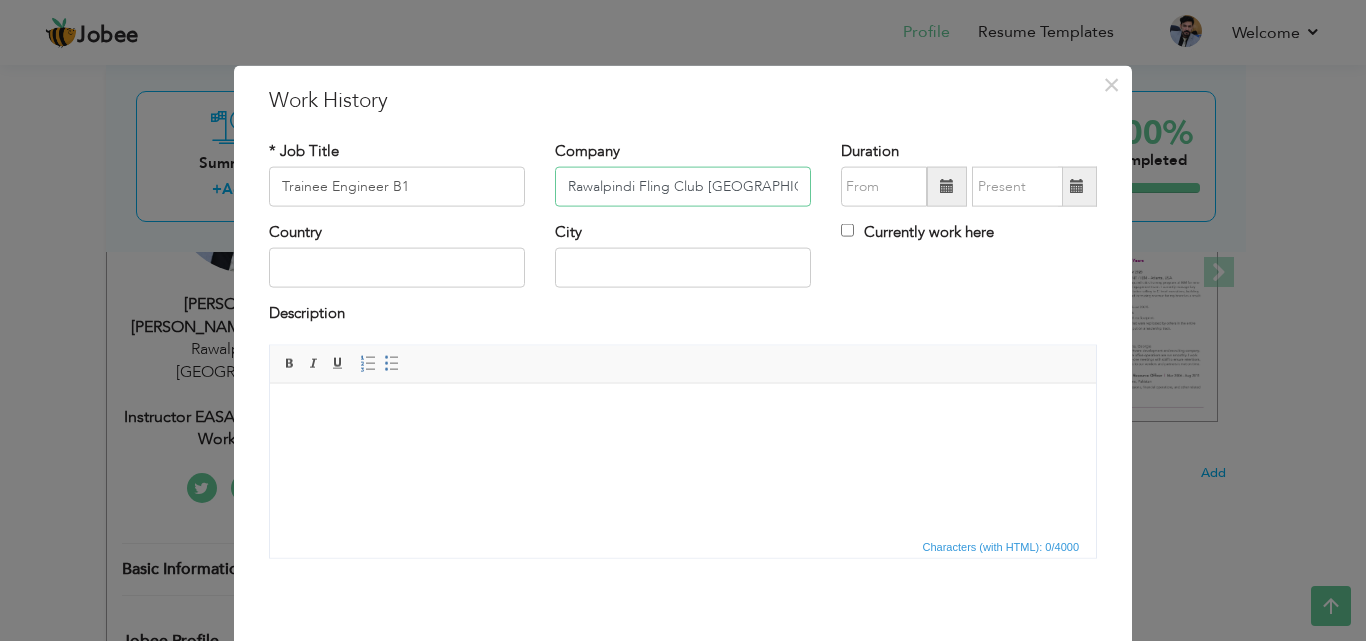 paste on "y" 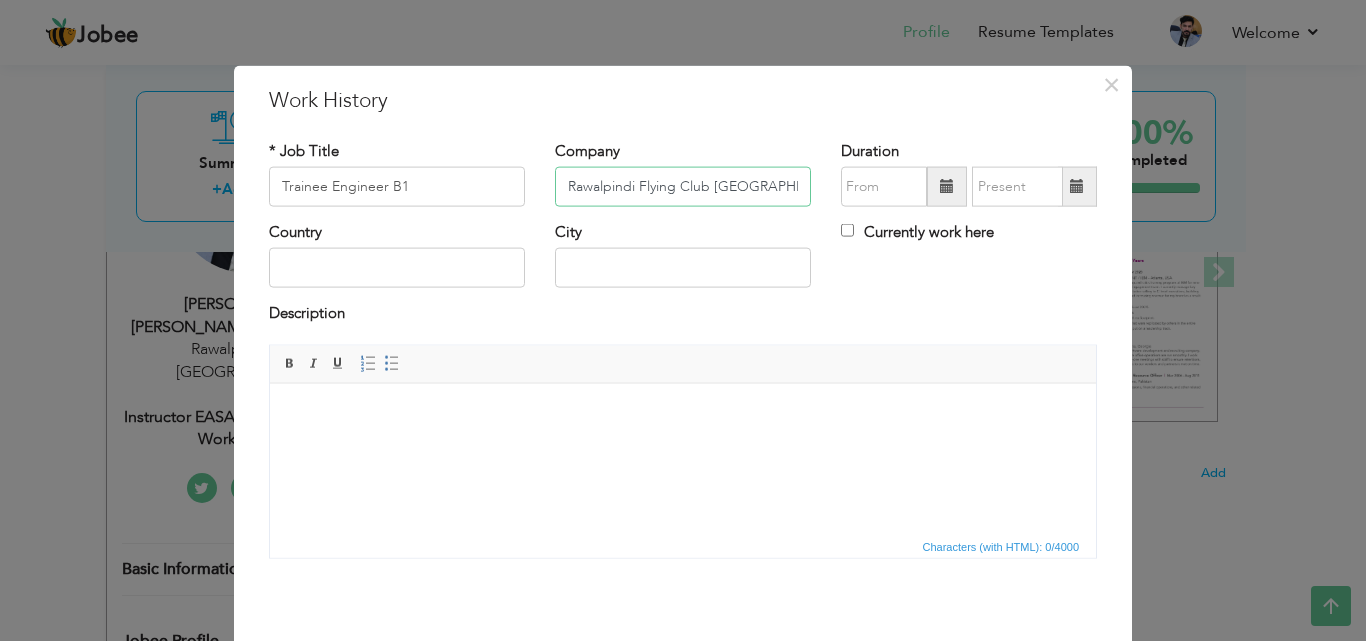 type on "Rawalpindi Flying Club [GEOGRAPHIC_DATA] [GEOGRAPHIC_DATA]" 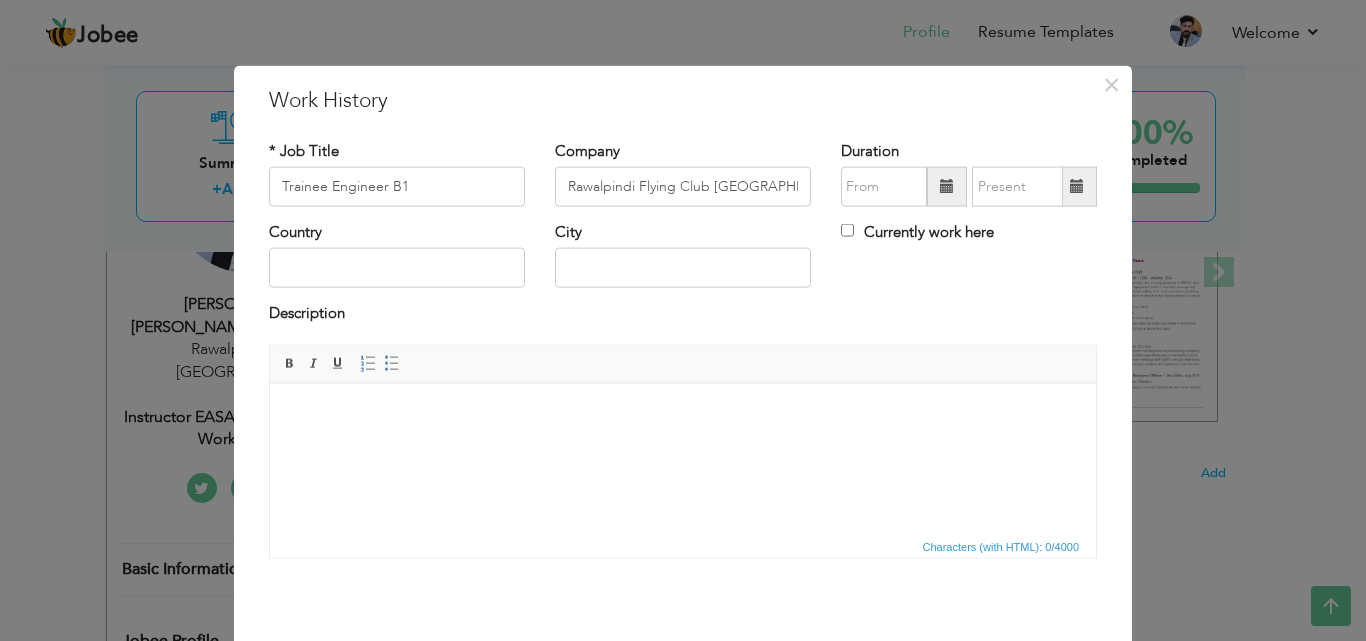 click at bounding box center [947, 186] 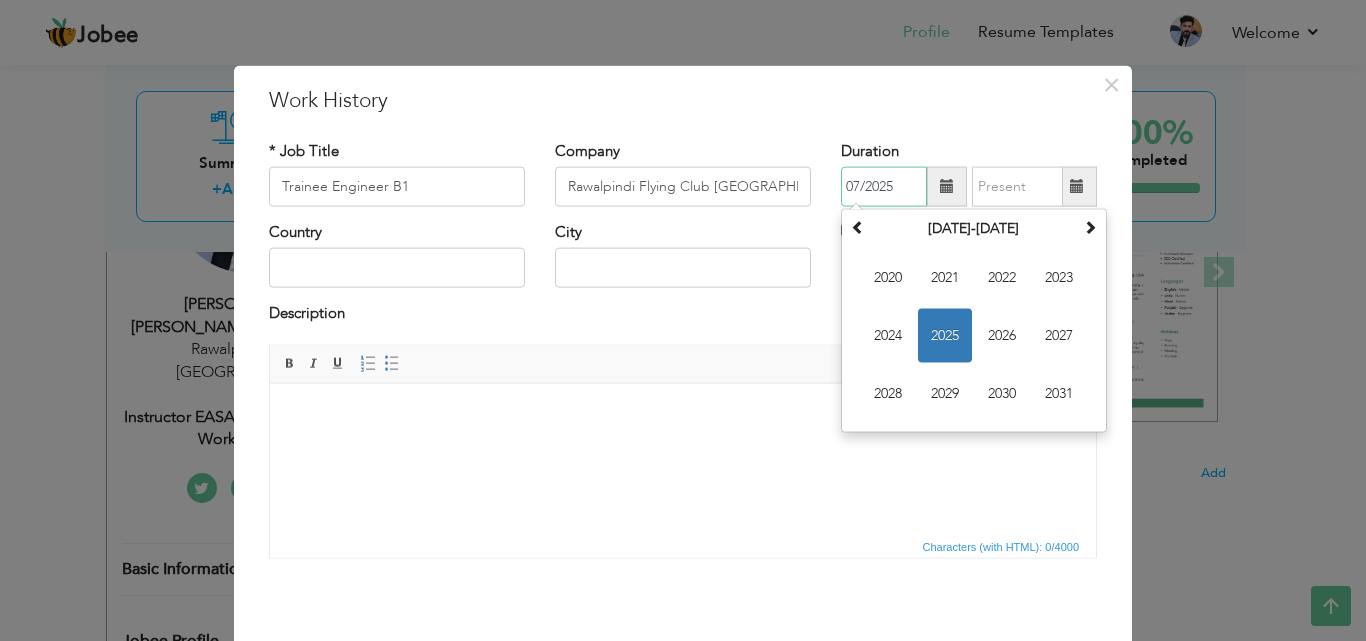 click on "2025" at bounding box center (945, 336) 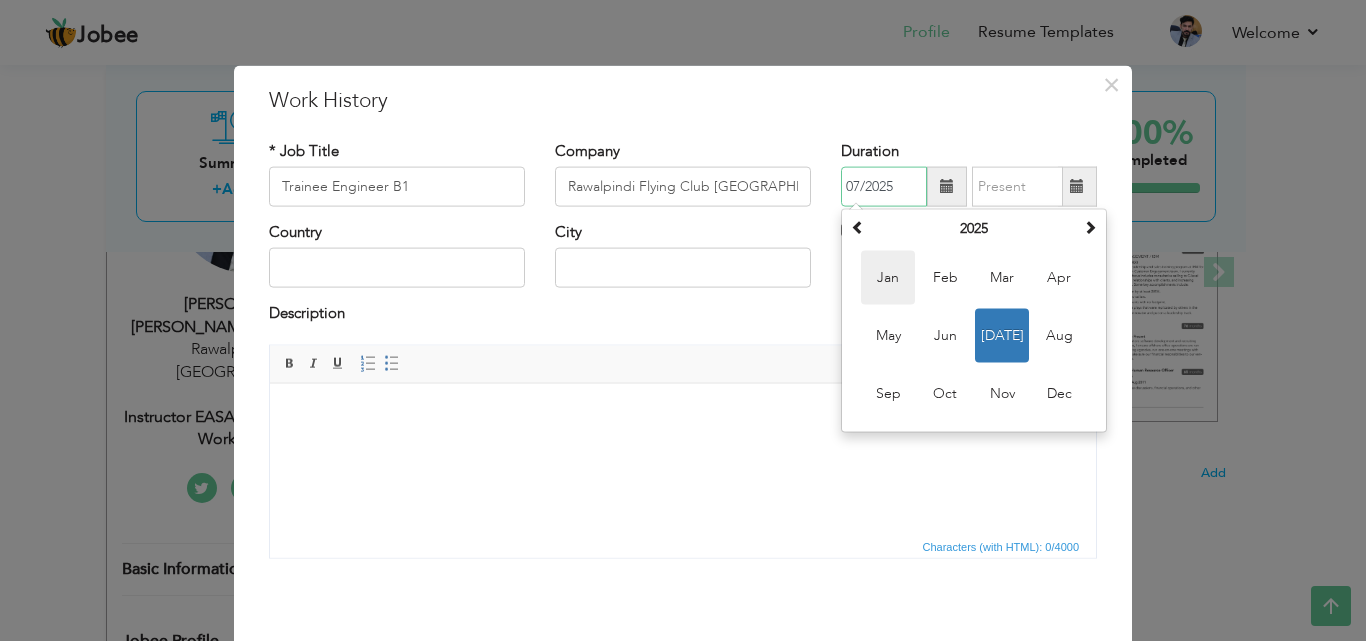 click on "Jan" at bounding box center [888, 278] 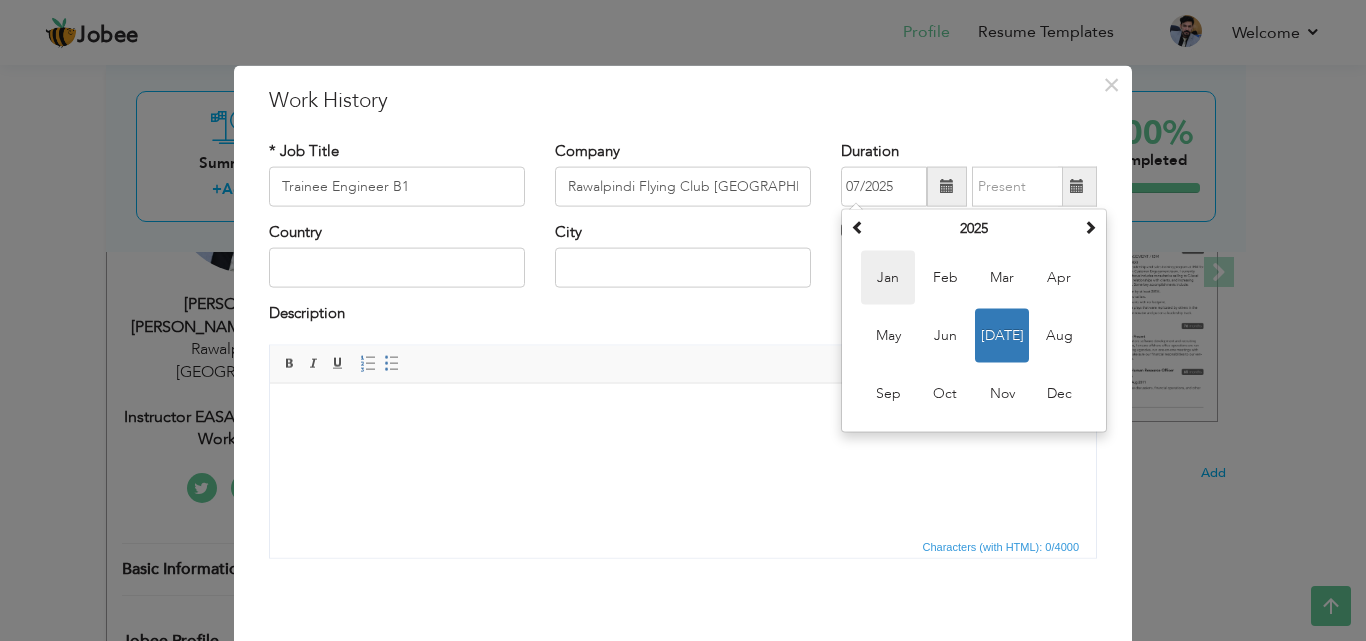 type on "01/2025" 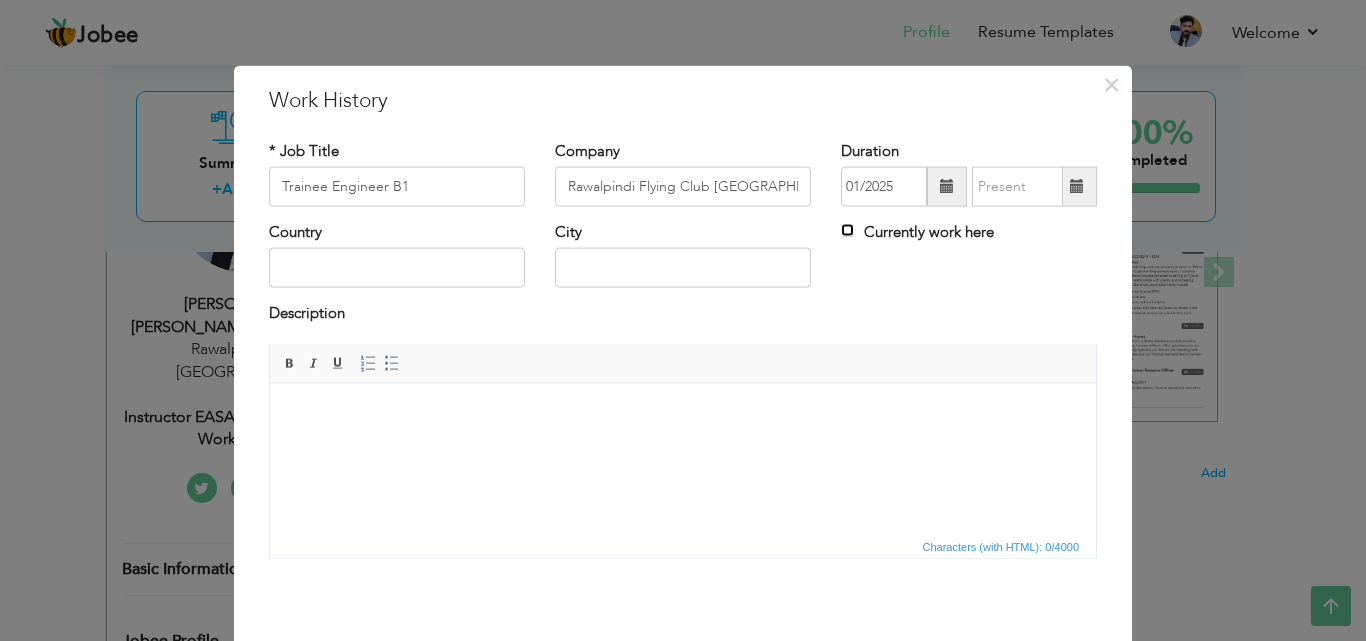 click on "Currently work here" at bounding box center [847, 230] 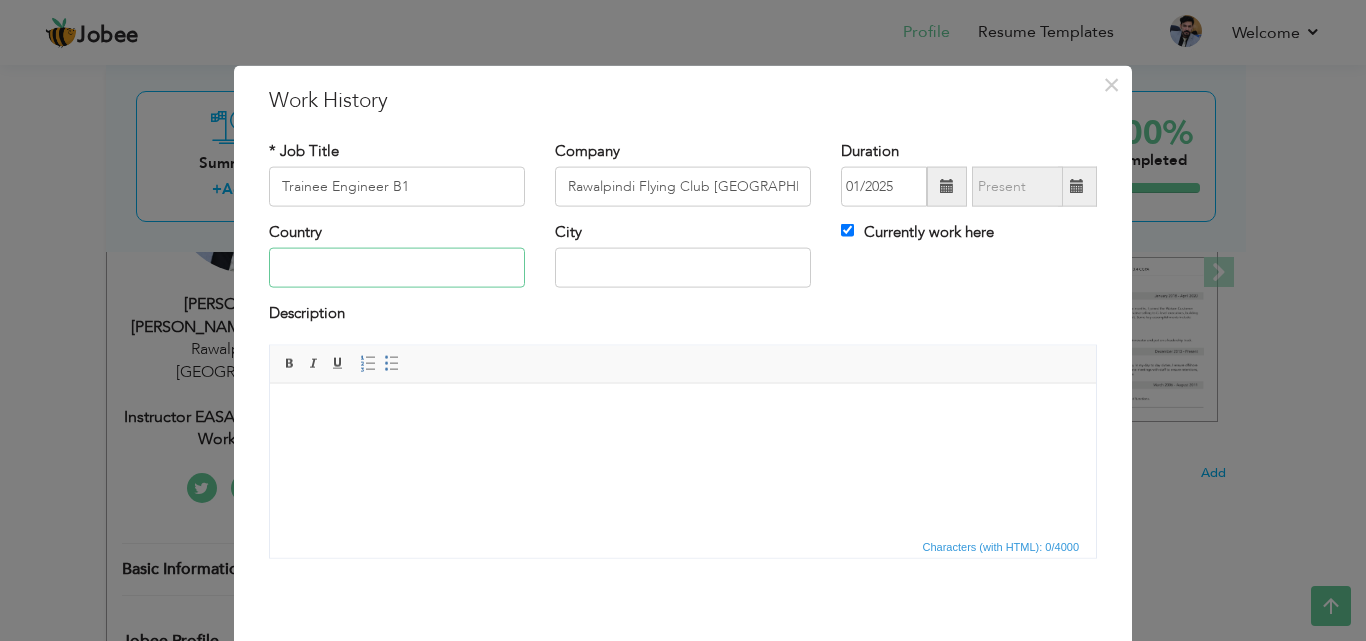 click at bounding box center (397, 268) 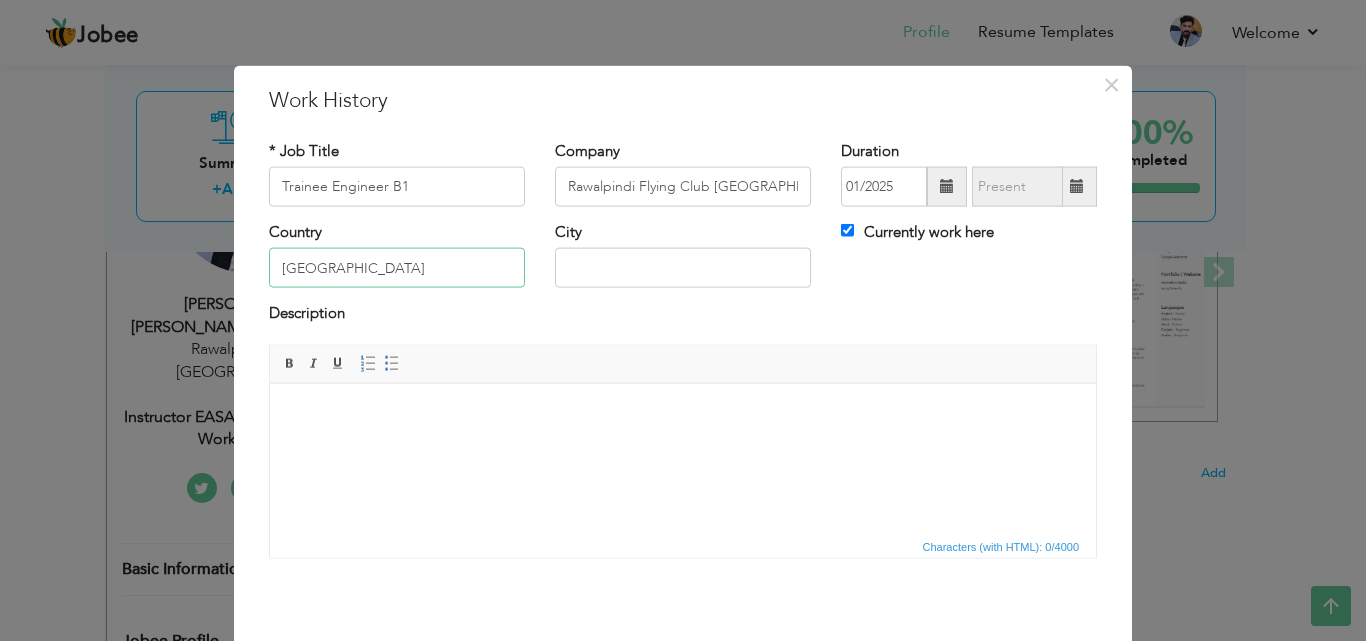 type on "[GEOGRAPHIC_DATA]" 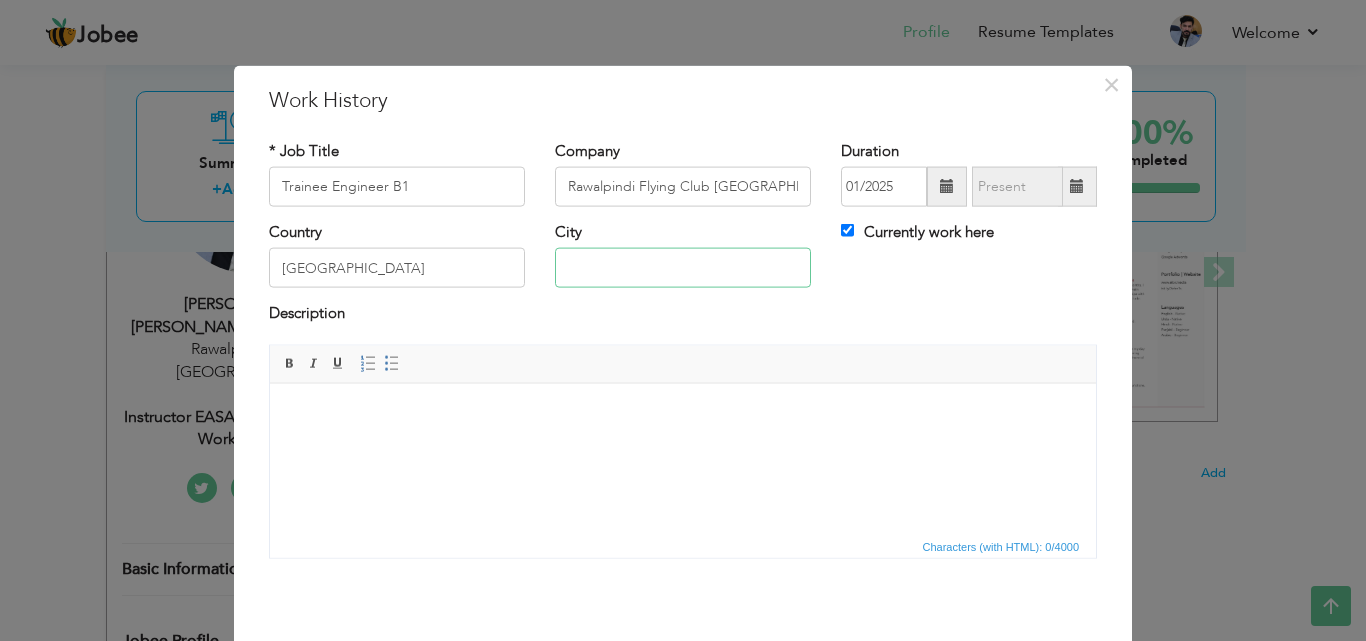 click at bounding box center (683, 268) 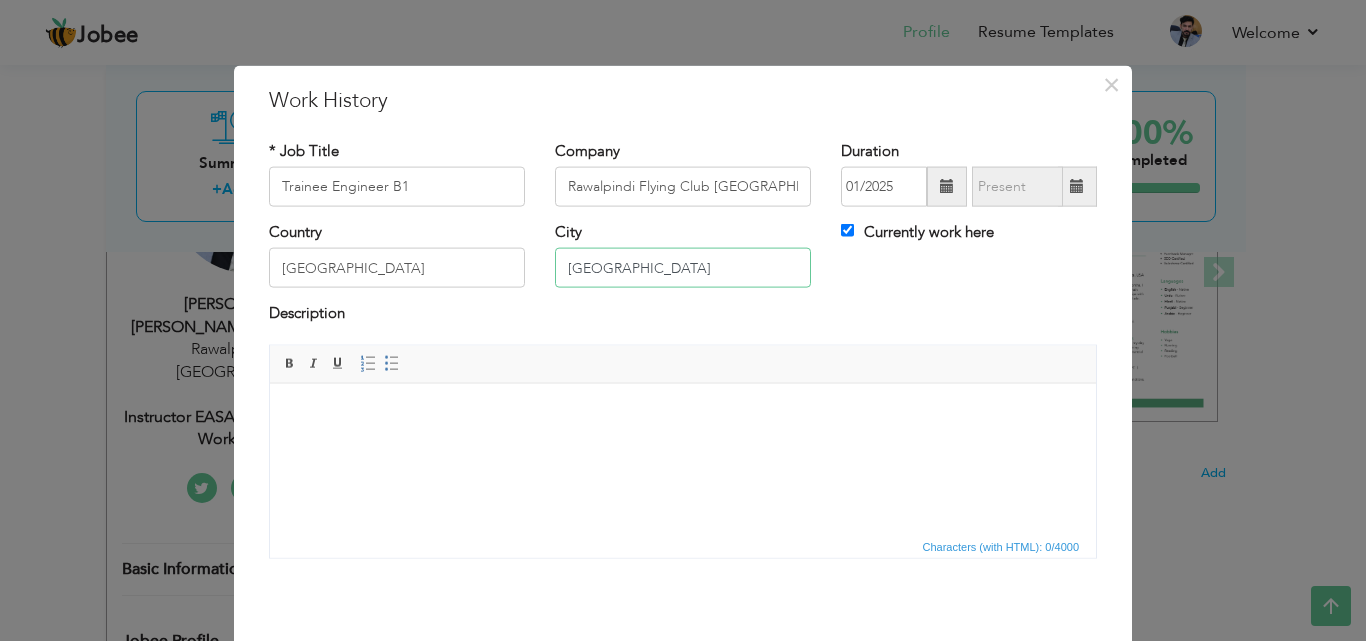 type on "[GEOGRAPHIC_DATA]" 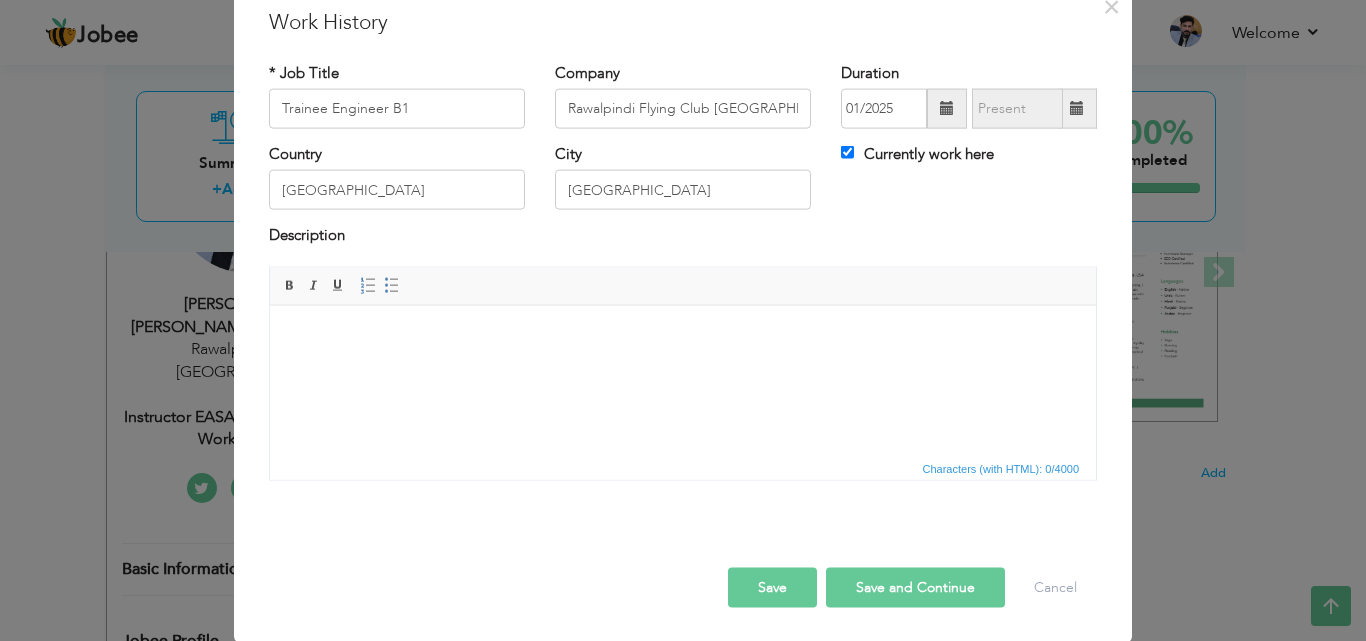 scroll, scrollTop: 79, scrollLeft: 0, axis: vertical 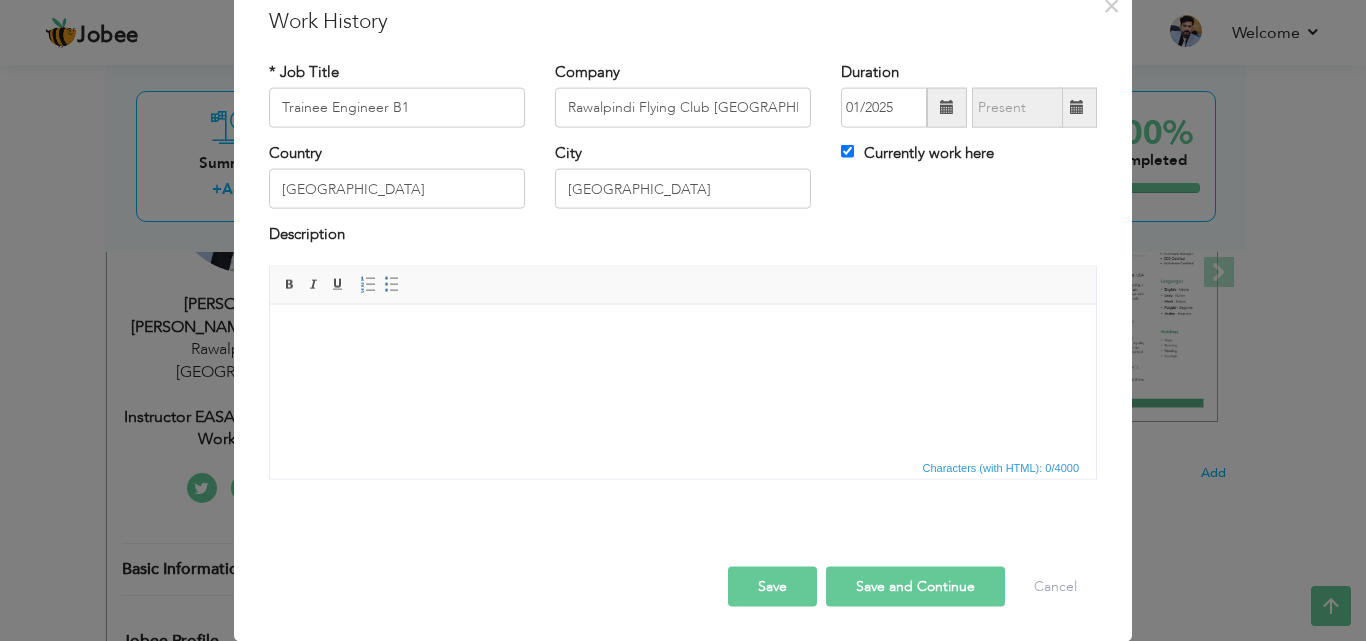 drag, startPoint x: 1360, startPoint y: 631, endPoint x: 251, endPoint y: 62, distance: 1246.4518 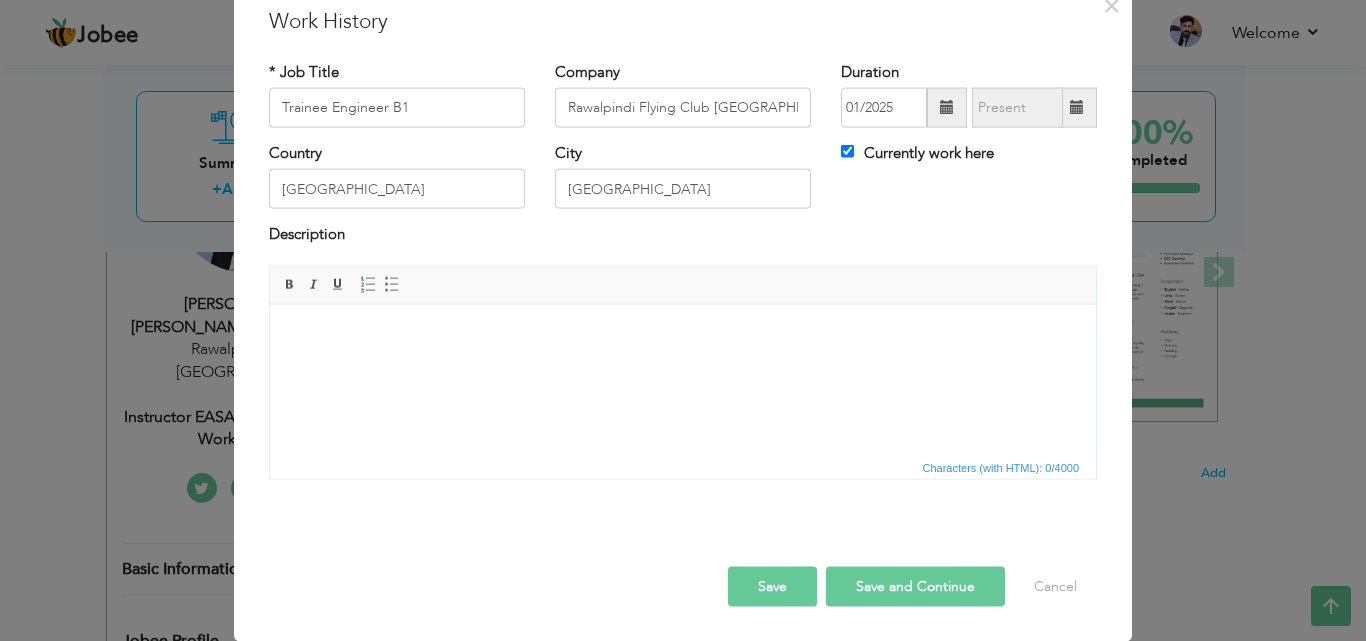 click at bounding box center (683, 334) 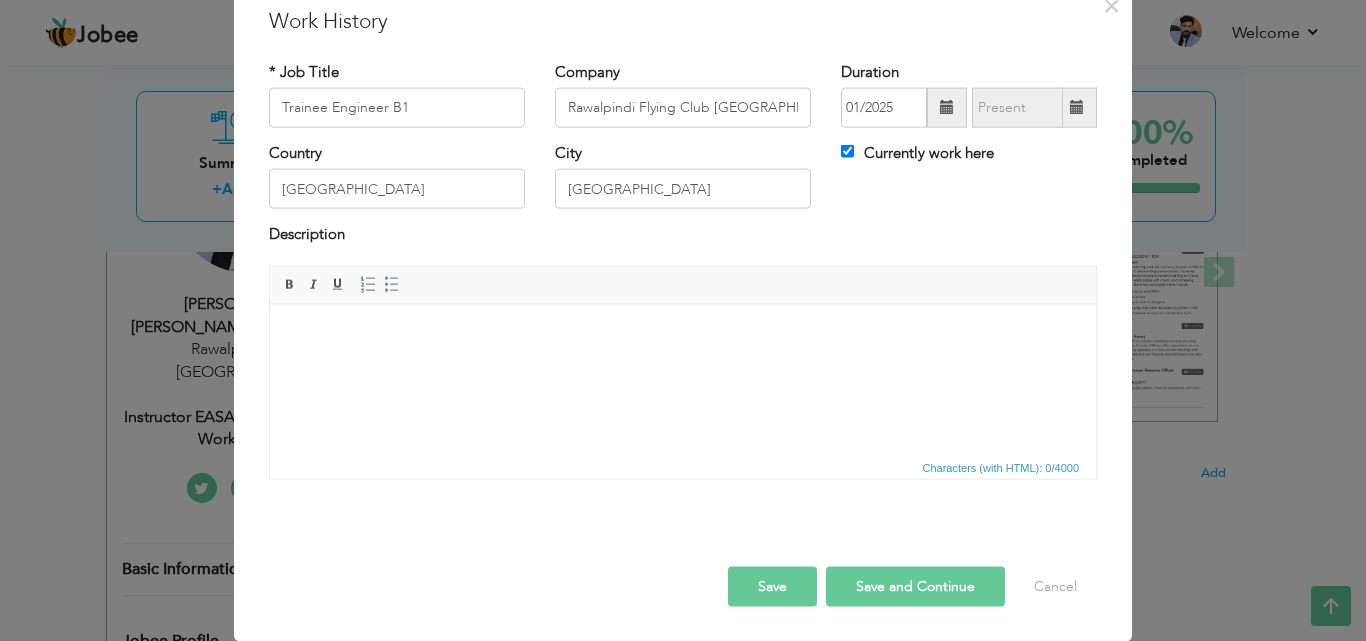 type 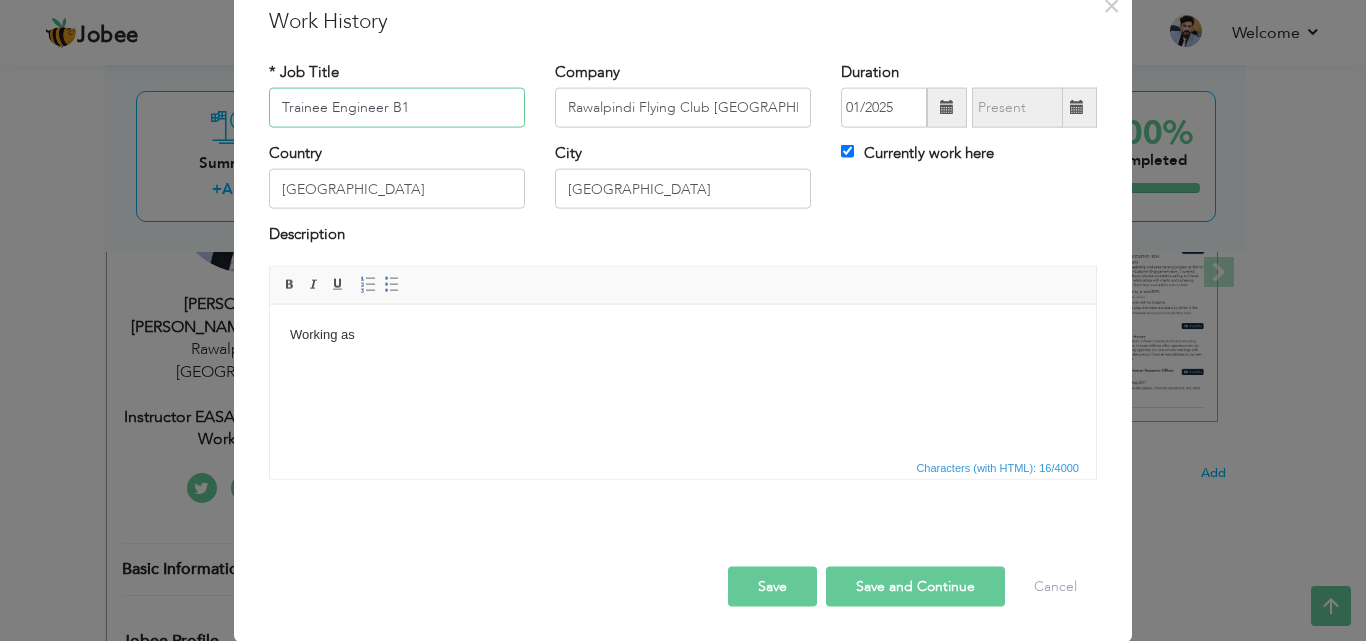 click on "Trainee Engineer B1" at bounding box center (397, 108) 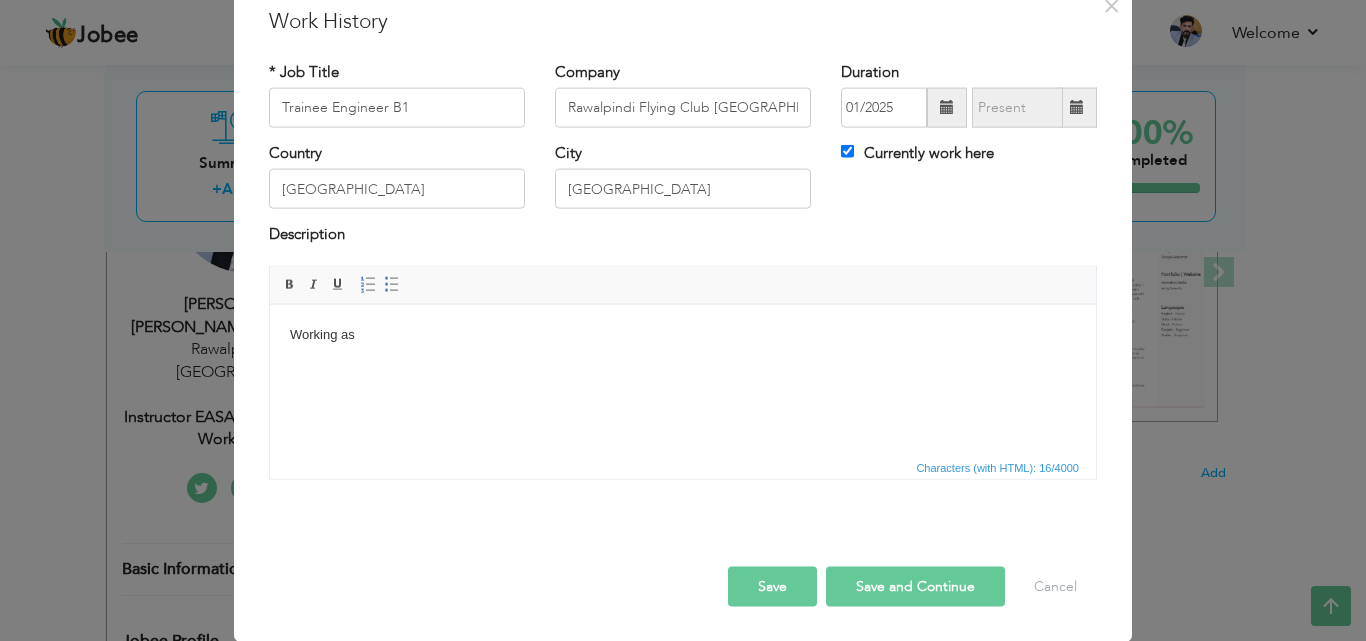 click on "Working as" at bounding box center (683, 334) 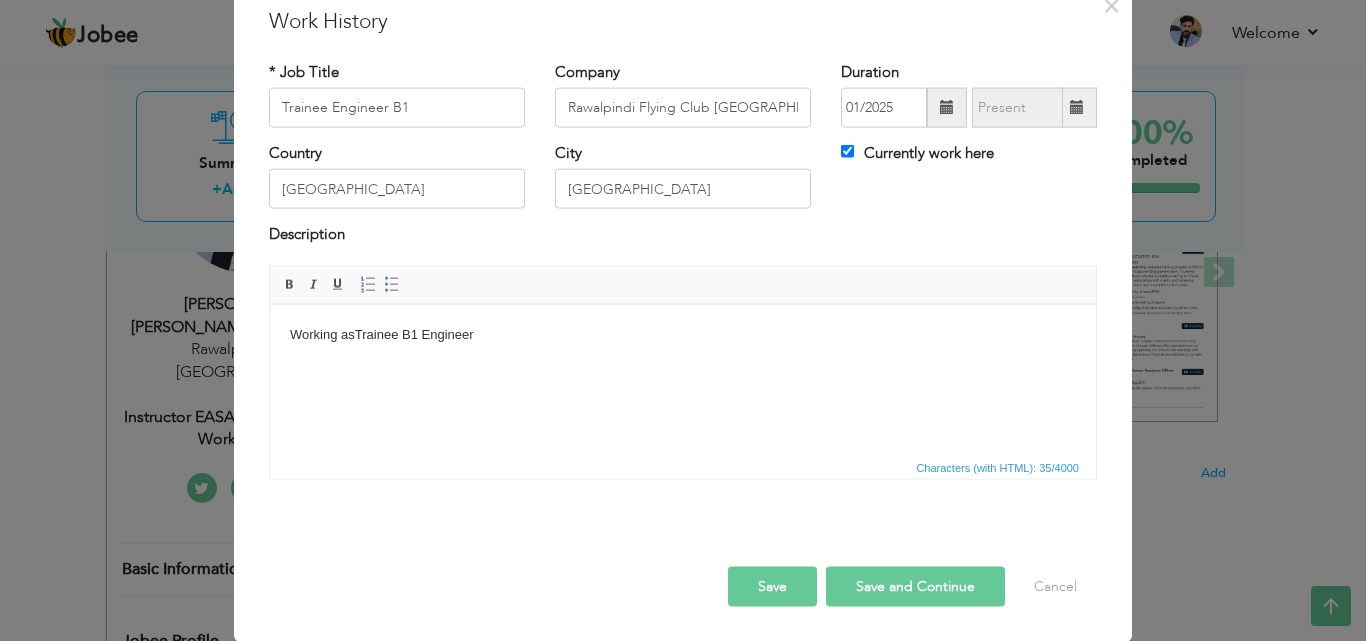 click on "Save" at bounding box center [772, 586] 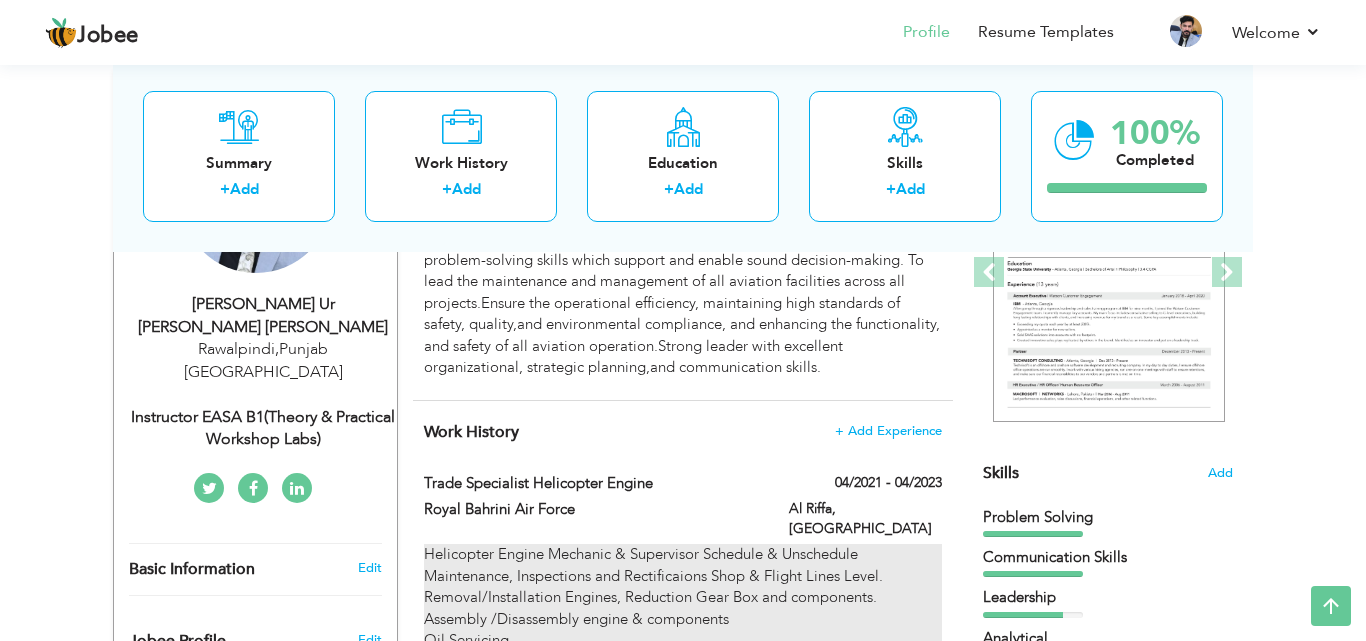 click on "Helicopter Engine Mechanic & Supervisor Schedule & Unschedule Maintenance, Inspections and Rectificaions Shop & Flight Lines Level.
Removal/Installation Engines, Reduction Gear Box and components.
Assembly /Disassembly engine & components
Oil Servicing
Compressor washing
write up entries’ clearance.
Practical workshop labs instructions to new technicians & engineers.
Maintenance and management." at bounding box center [683, 662] 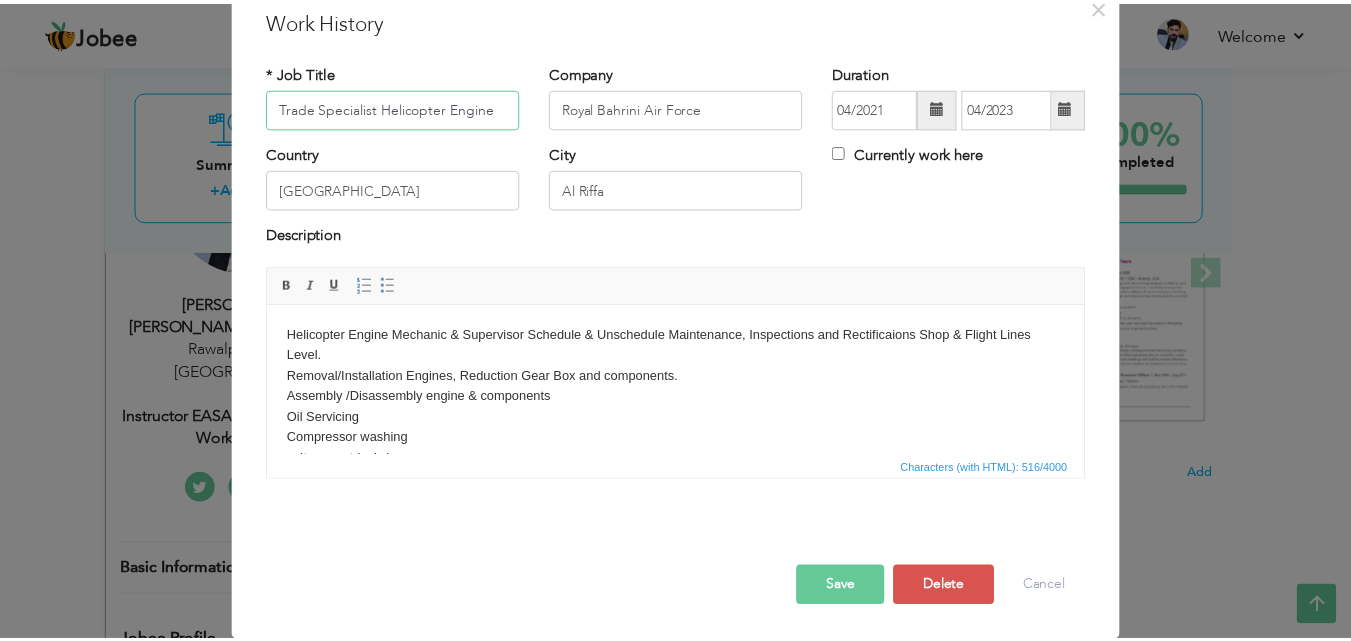 scroll, scrollTop: 0, scrollLeft: 0, axis: both 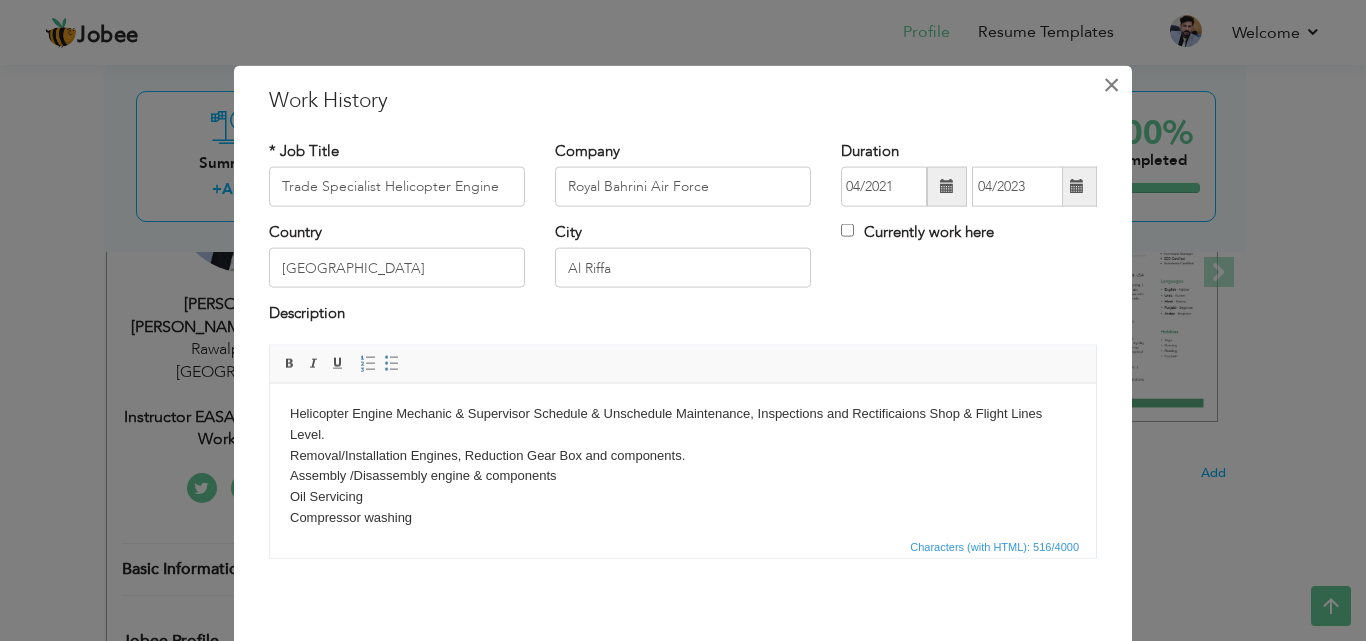 click on "×" at bounding box center (1111, 84) 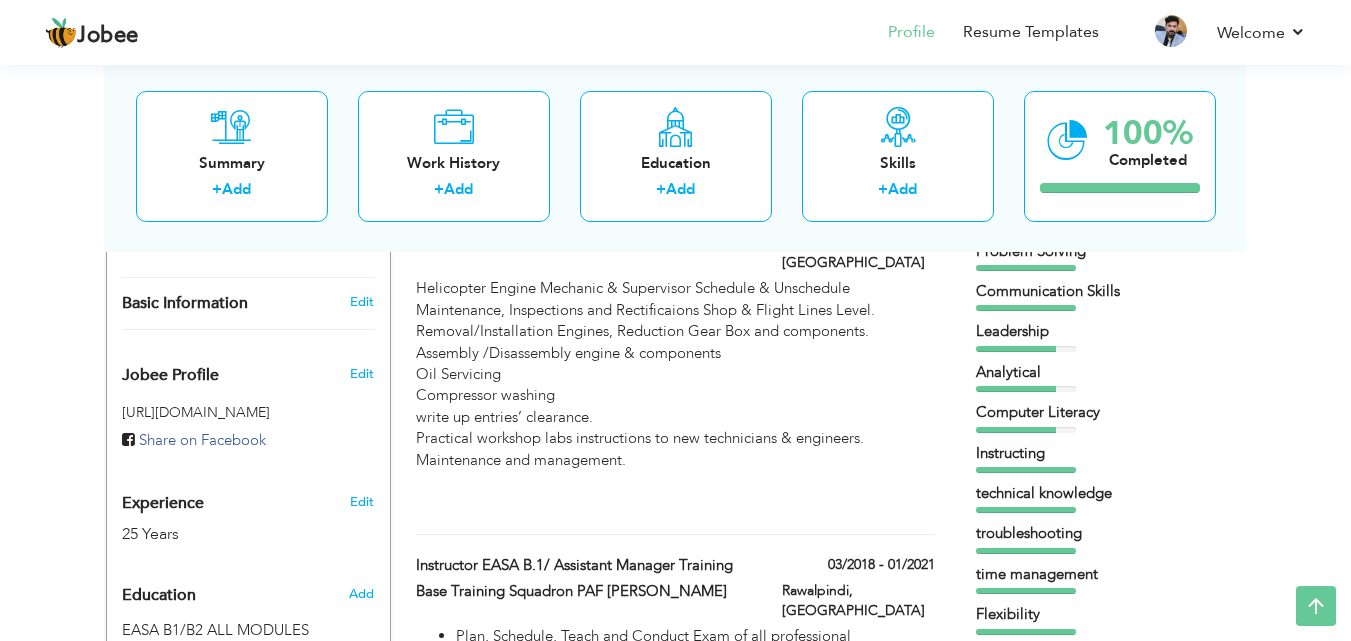scroll, scrollTop: 667, scrollLeft: 0, axis: vertical 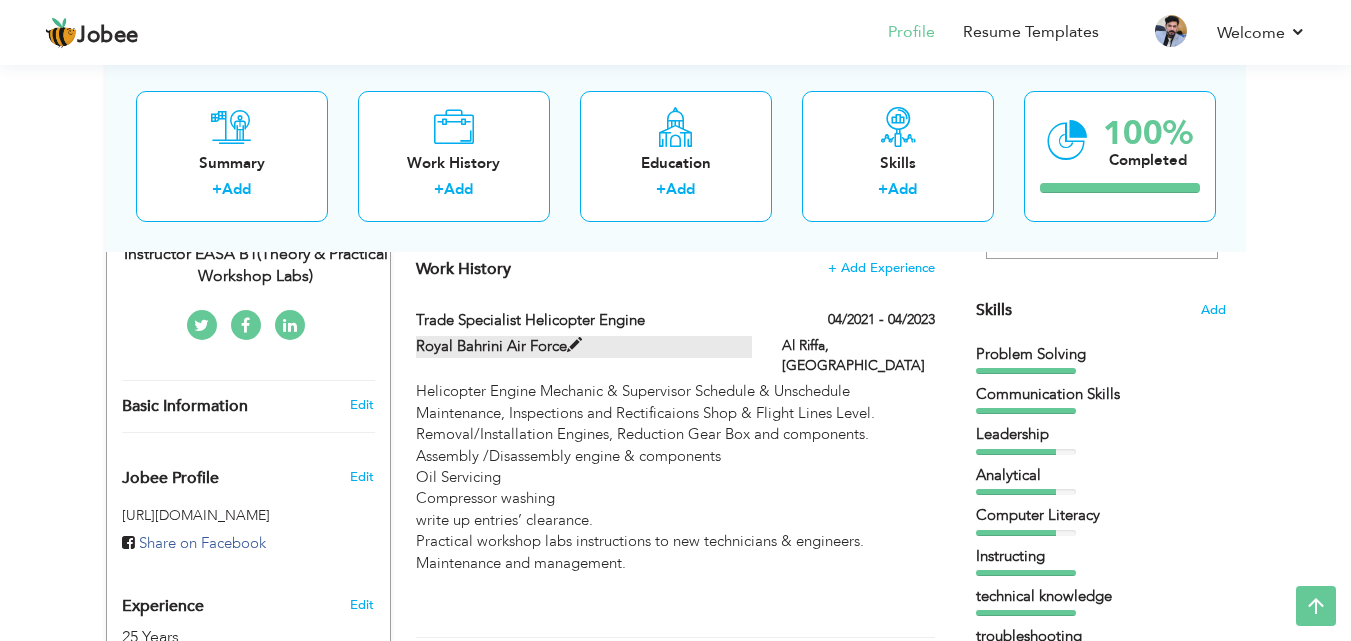 click on "Royal Bahrini Air Force" at bounding box center (584, 346) 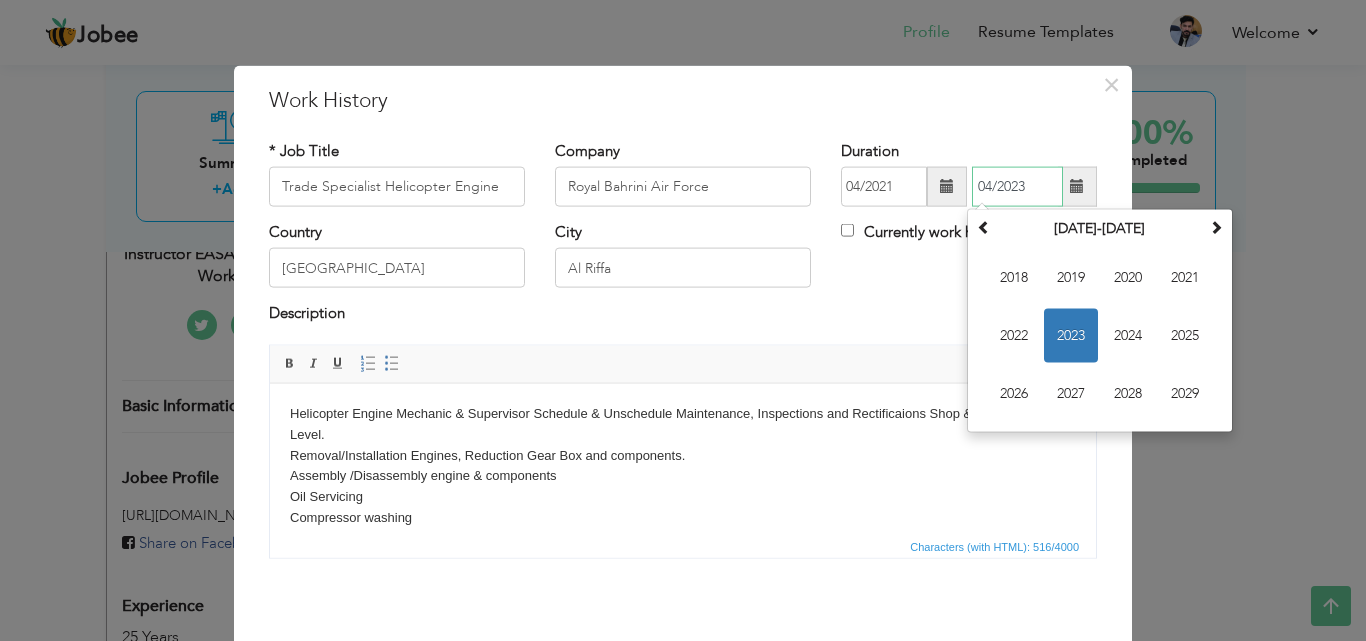 click on "04/2023" at bounding box center [1017, 187] 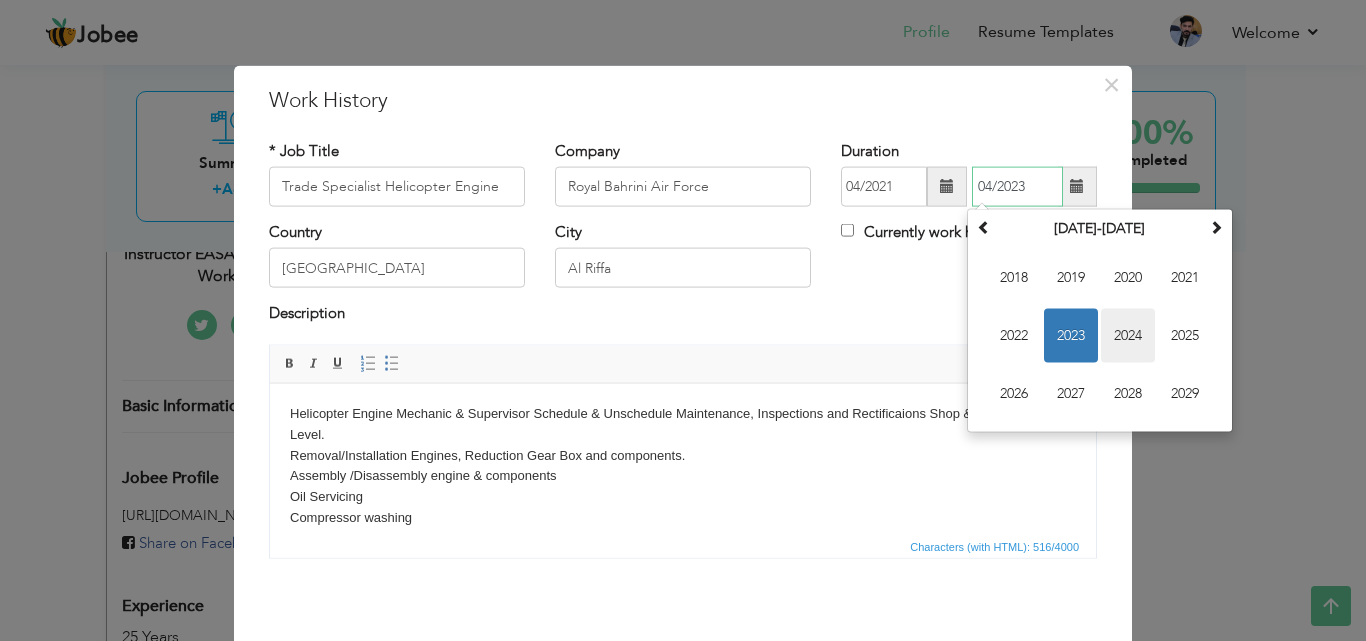 click on "2024" at bounding box center (1128, 336) 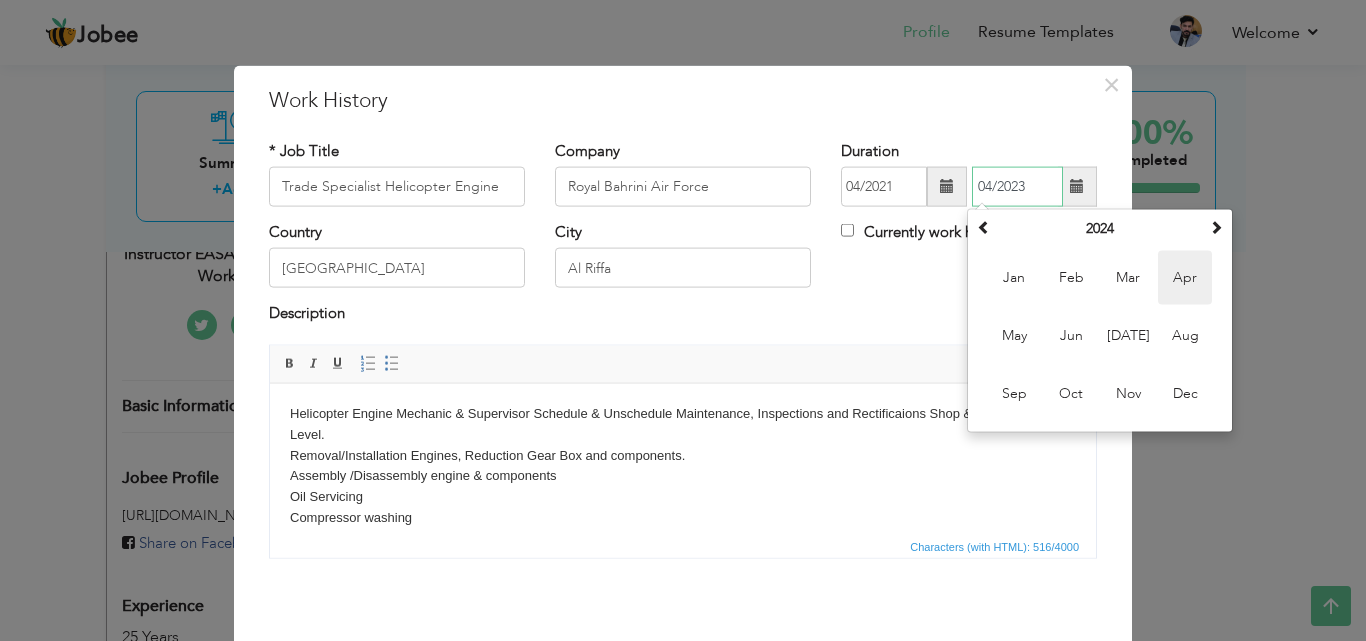 click on "Apr" at bounding box center [1185, 278] 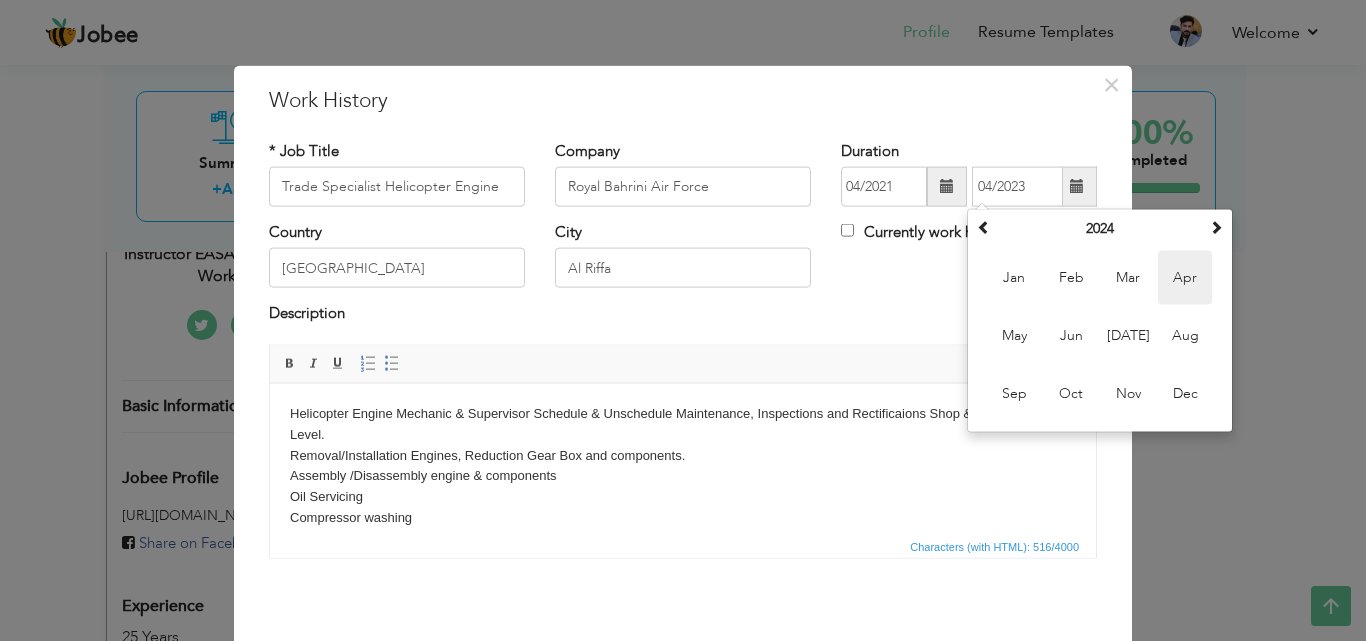 type on "04/2024" 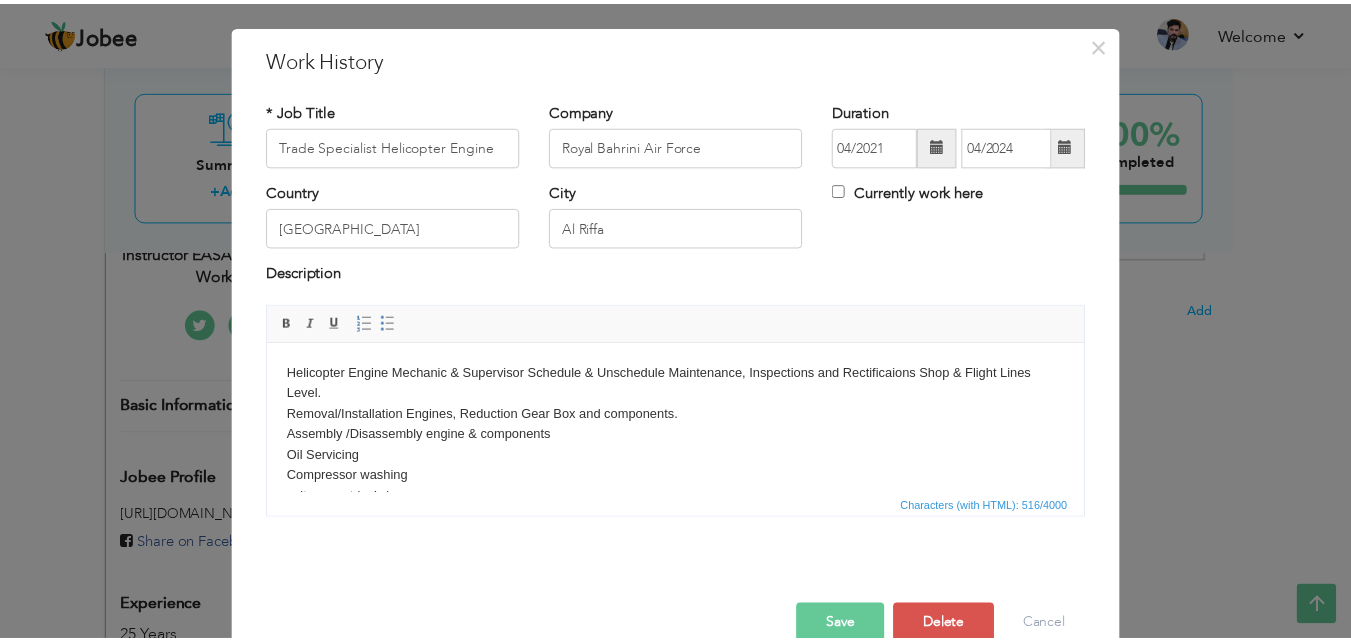 scroll, scrollTop: 79, scrollLeft: 0, axis: vertical 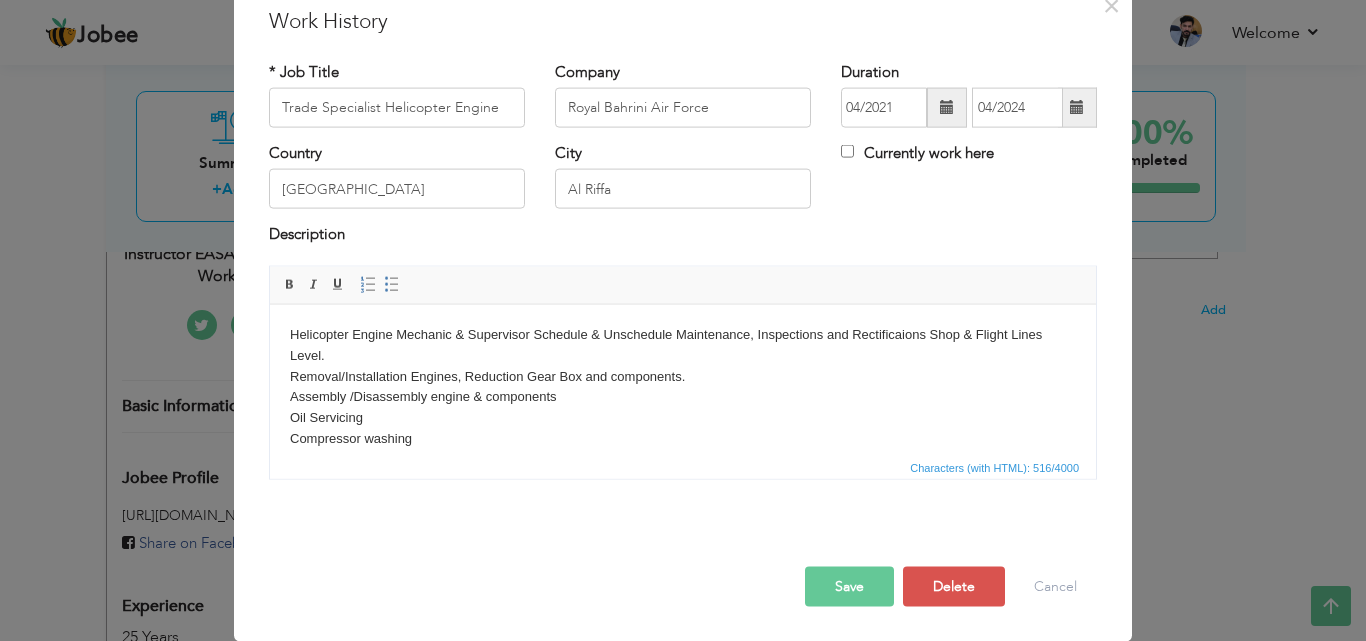 click on "Save" at bounding box center (849, 586) 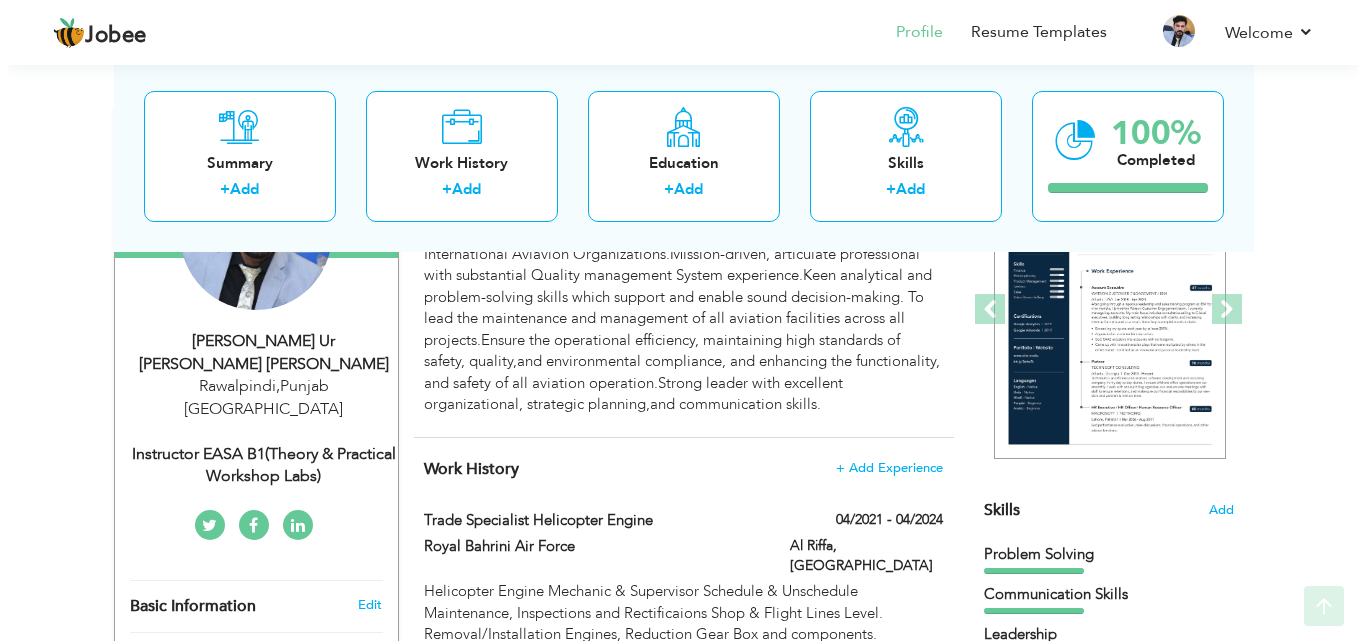 scroll, scrollTop: 350, scrollLeft: 0, axis: vertical 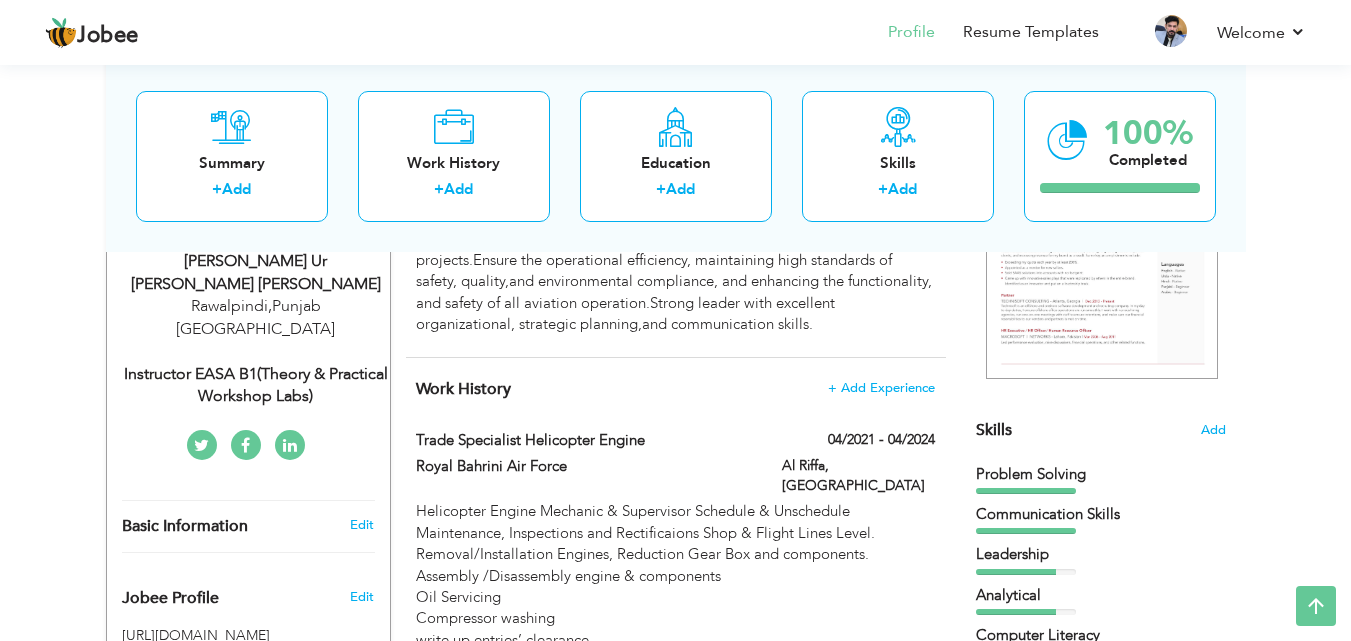 click on "Instructor EASA B1(theory & Practical workshop labs)" at bounding box center (256, 386) 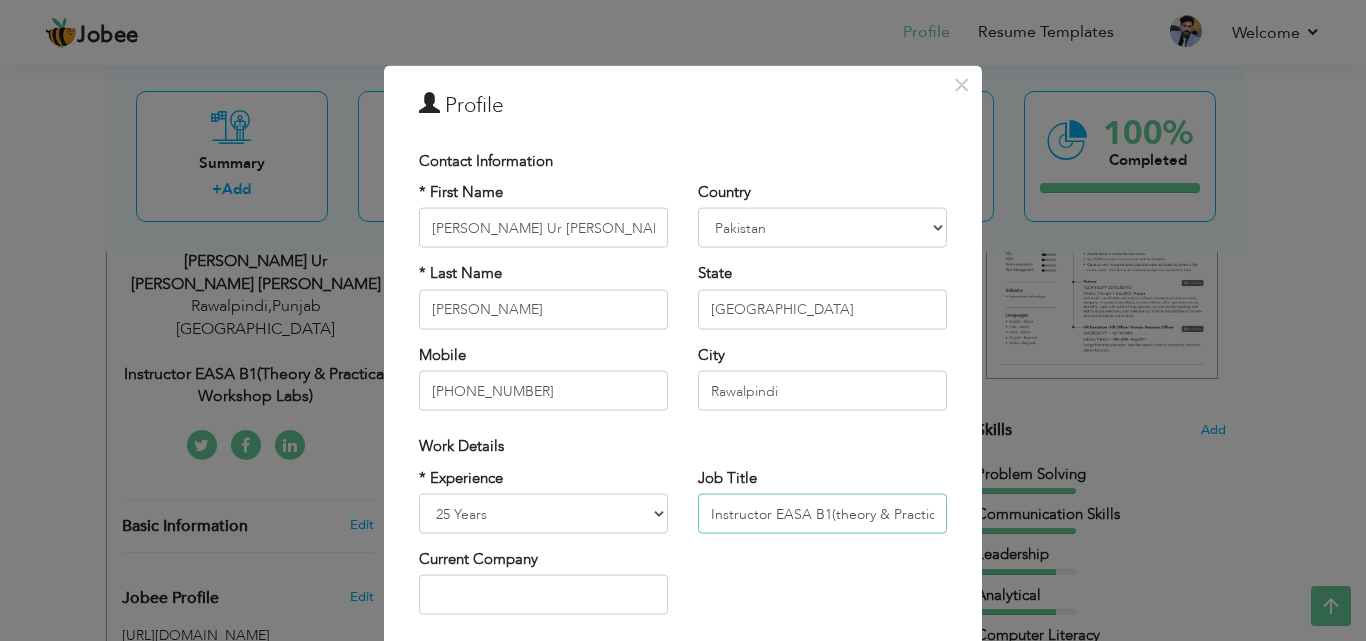 click on "Instructor EASA B1(theory & Practical workshop labs)" at bounding box center [822, 514] 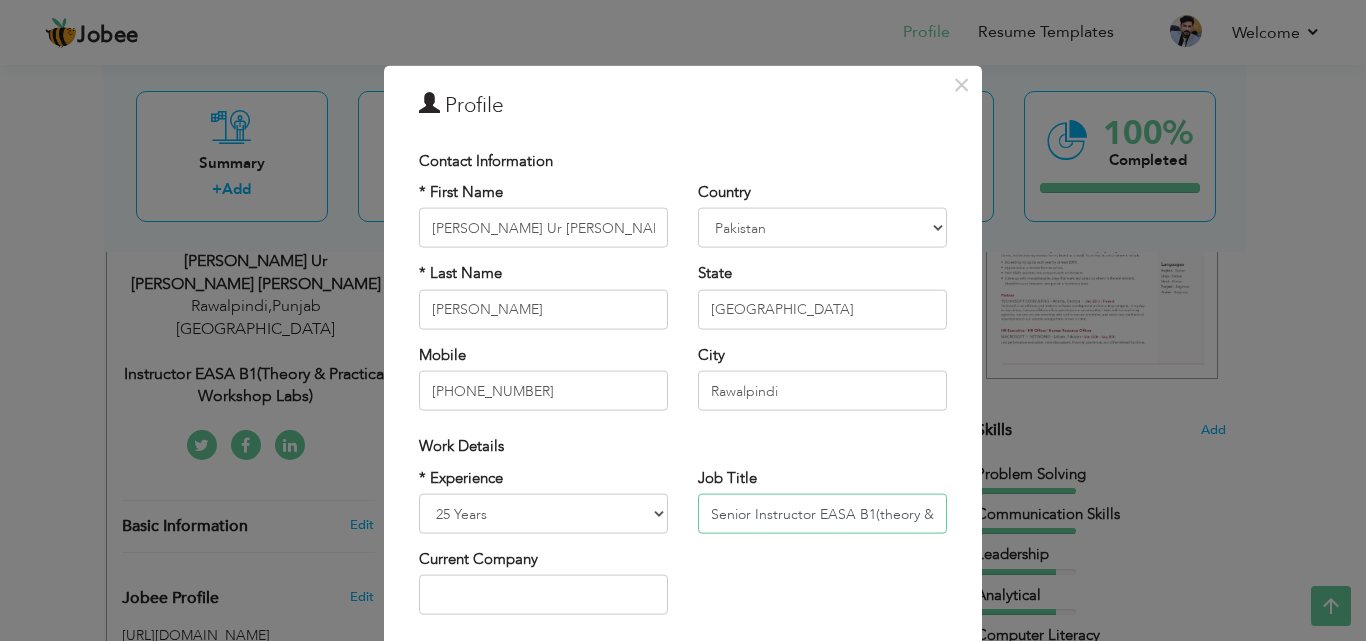 paste on "T" 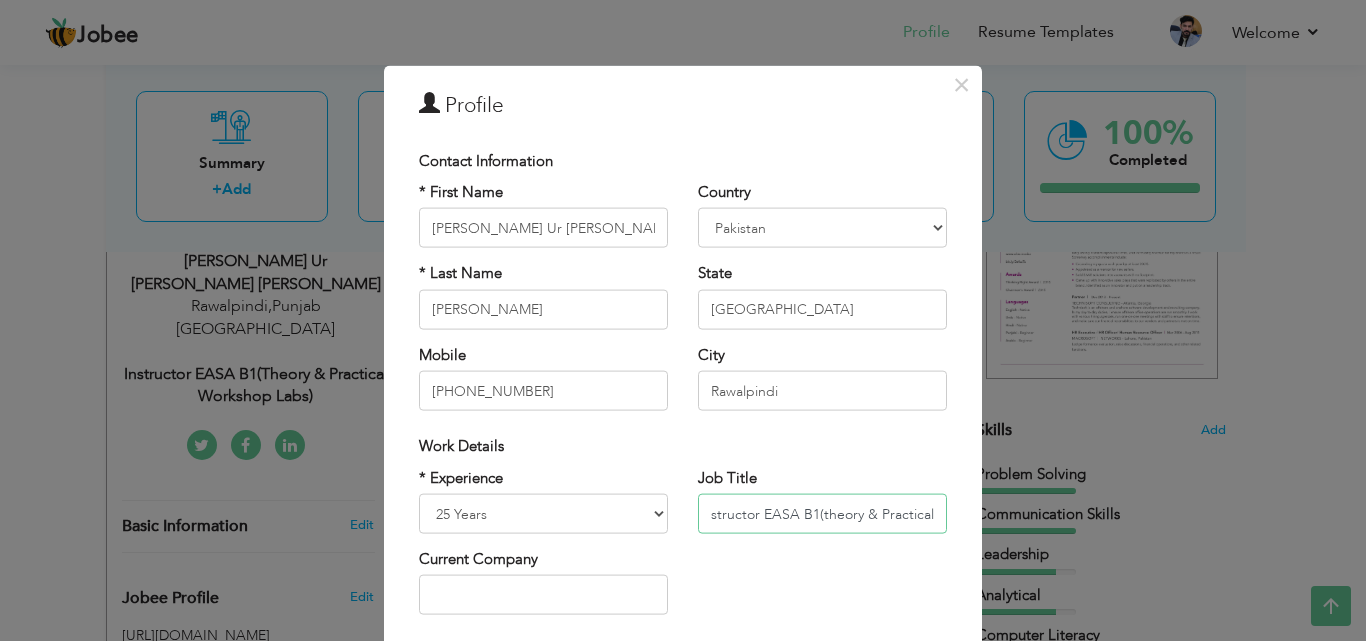 scroll, scrollTop: 0, scrollLeft: 124, axis: horizontal 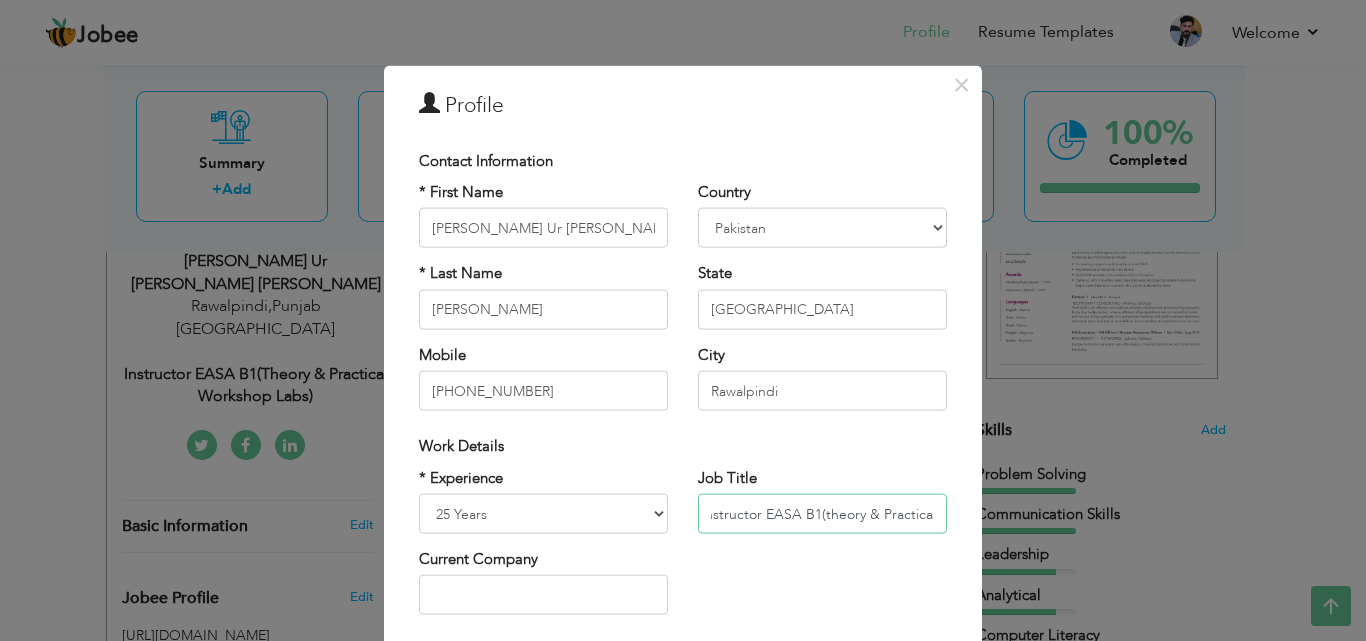 type on "Senior Technician/Instructor EASA B1(theory & Practical" 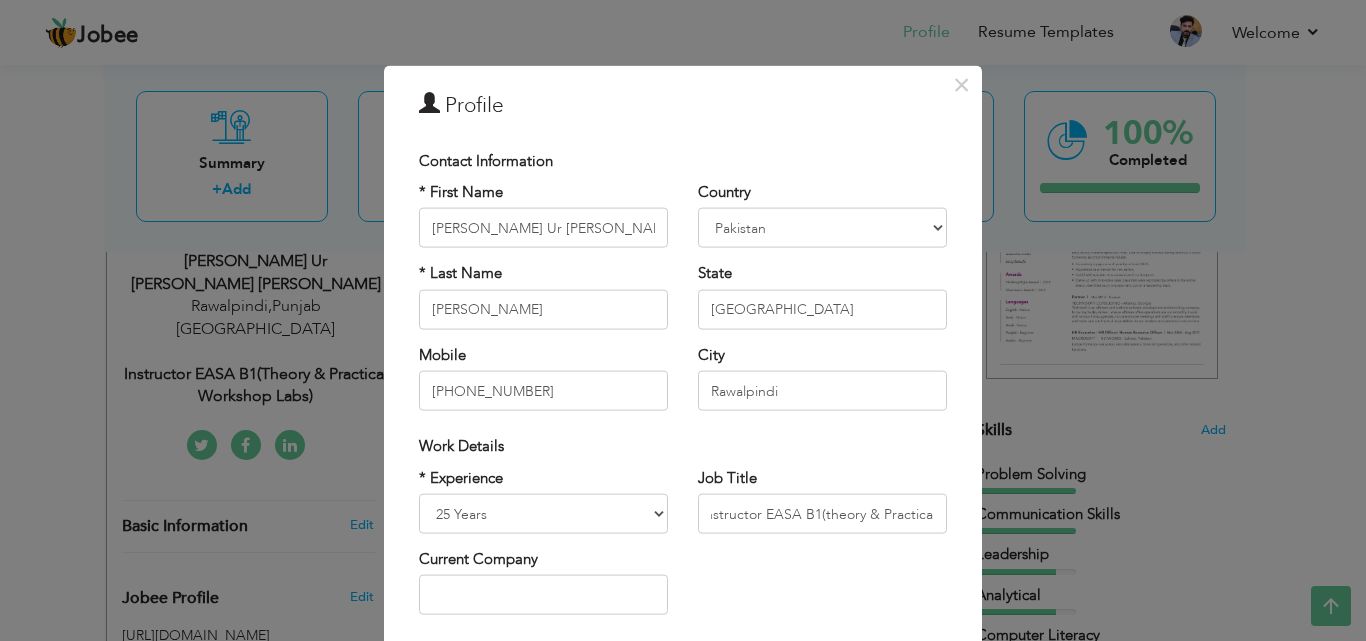 scroll, scrollTop: 0, scrollLeft: 0, axis: both 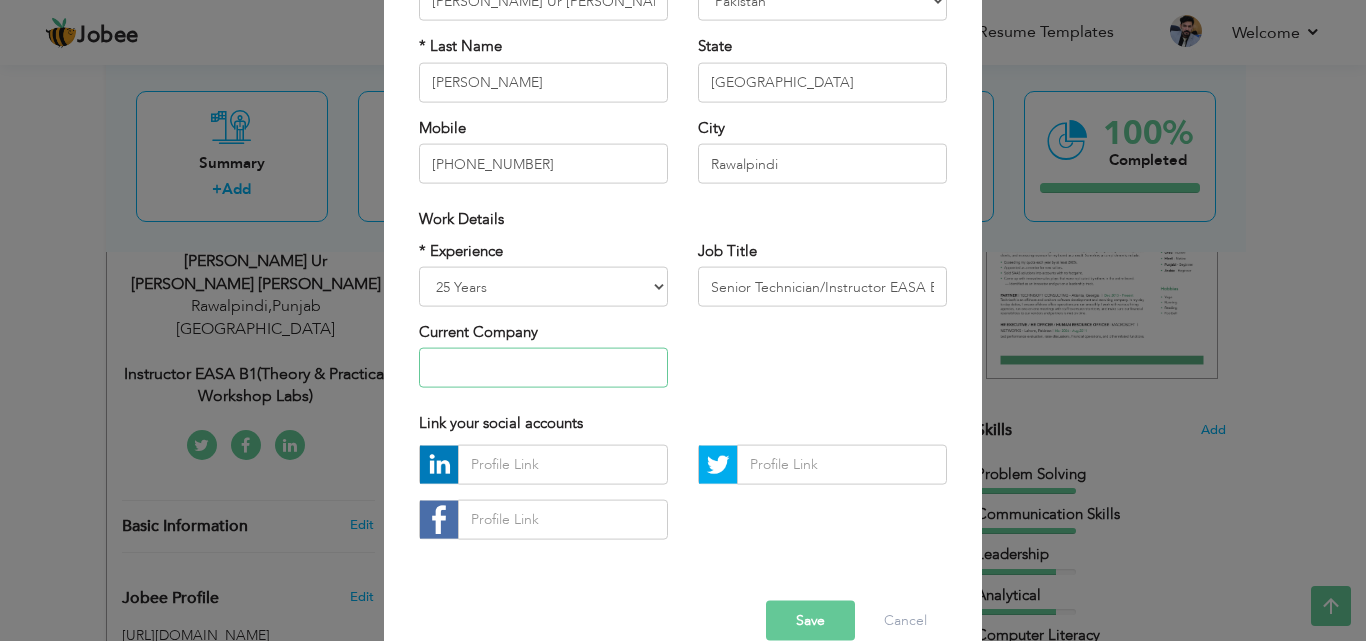 click at bounding box center (543, 368) 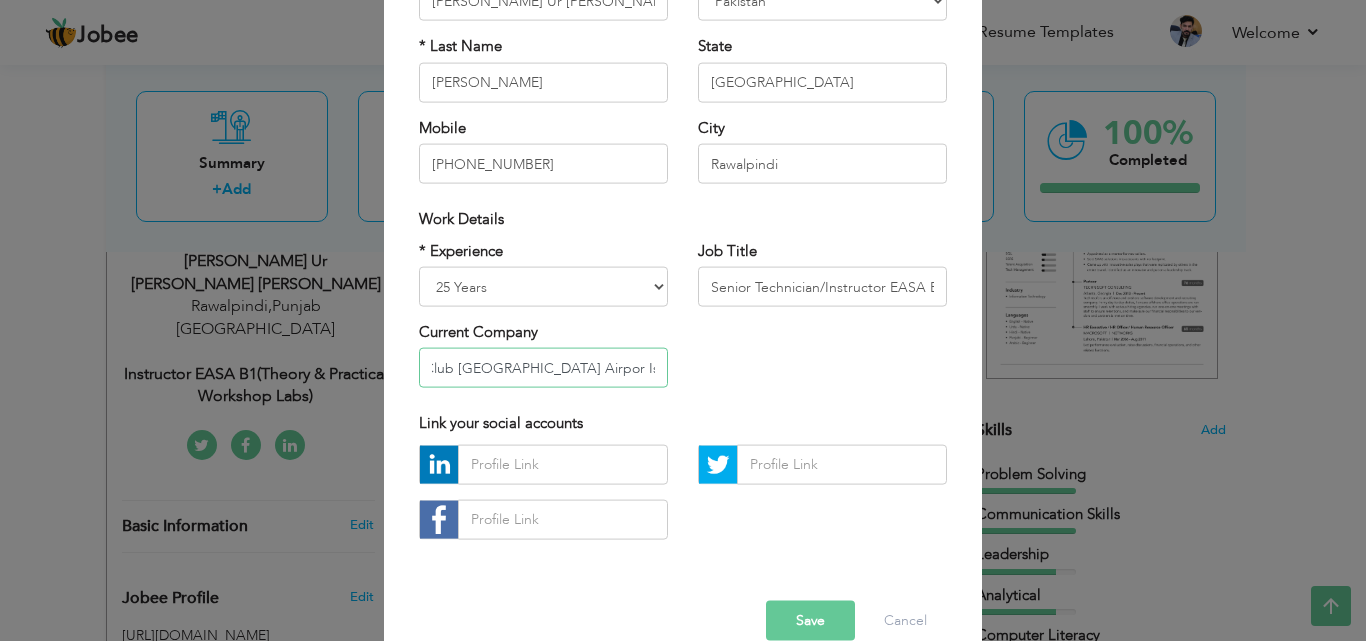scroll, scrollTop: 0, scrollLeft: 122, axis: horizontal 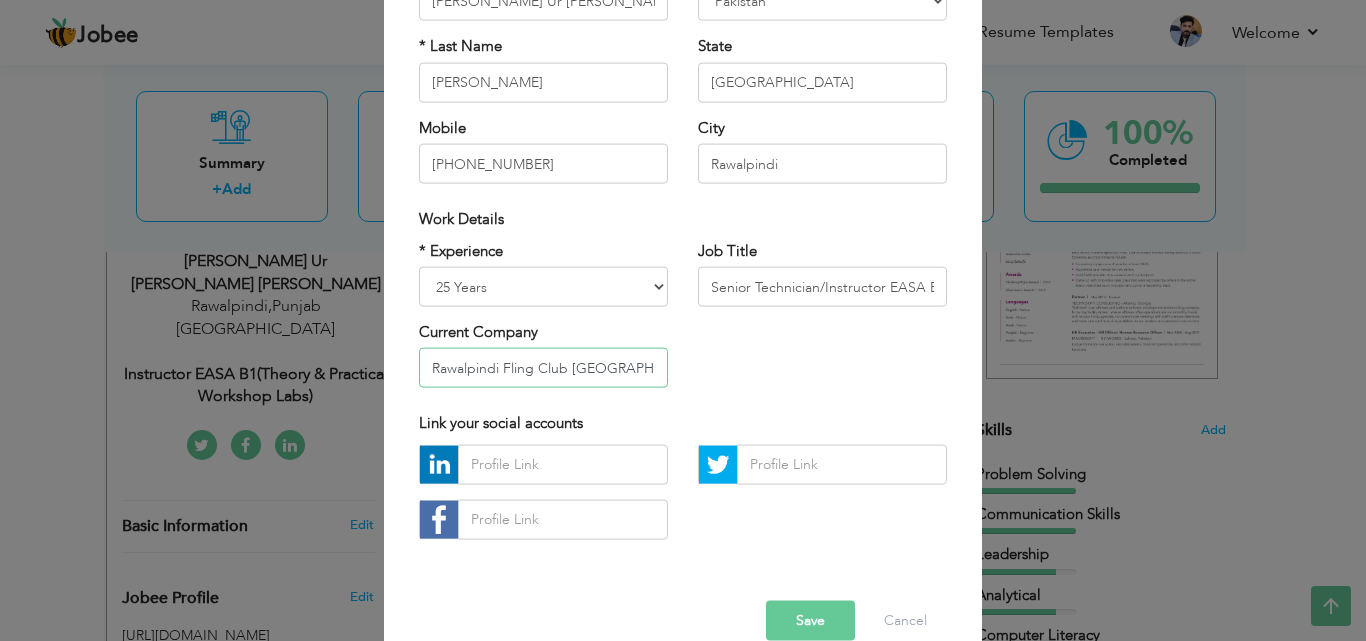 click on "Rawalpindi Fling Club New Islamabad Airport Islamabad" at bounding box center (543, 368) 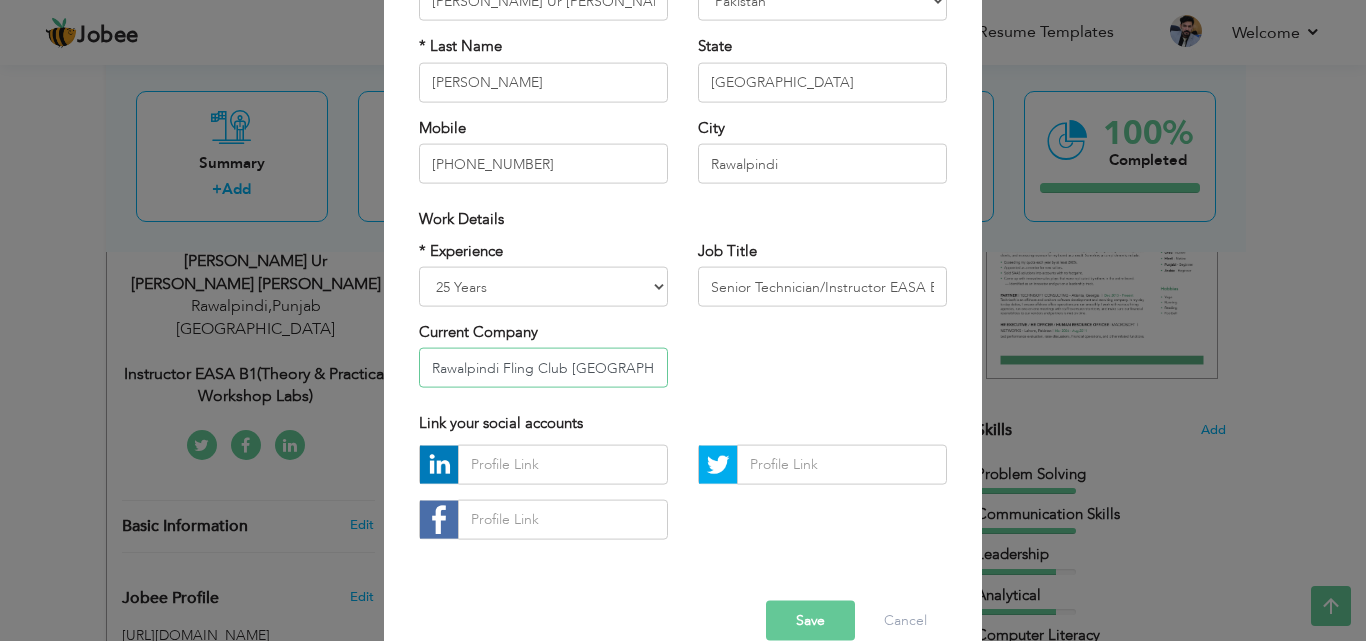 paste on "y" 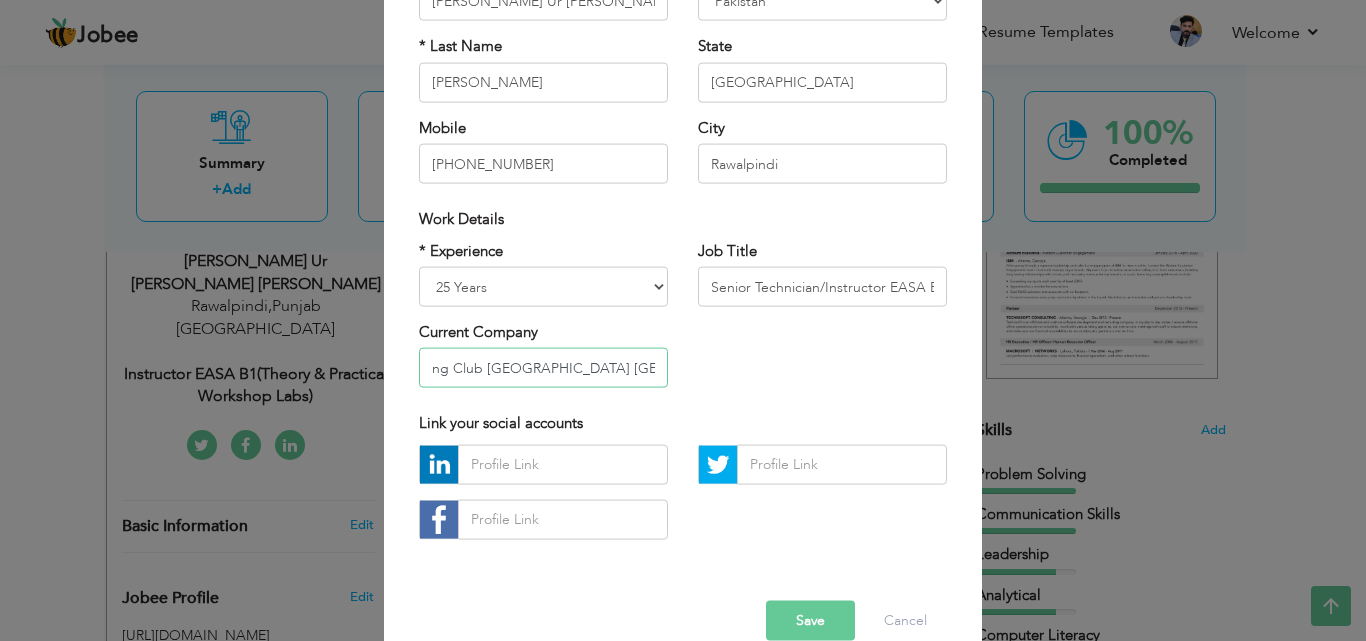 scroll, scrollTop: 0, scrollLeft: 133, axis: horizontal 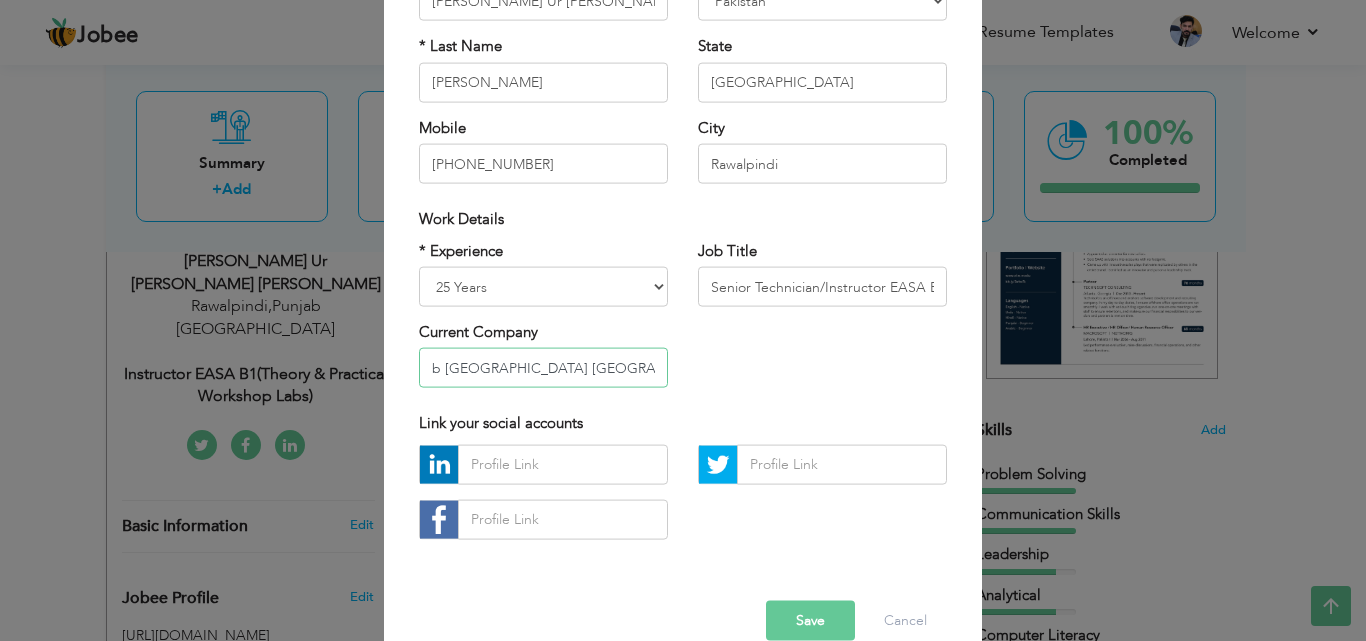 type on "Rawalpindi Flying Club [GEOGRAPHIC_DATA] [GEOGRAPHIC_DATA]" 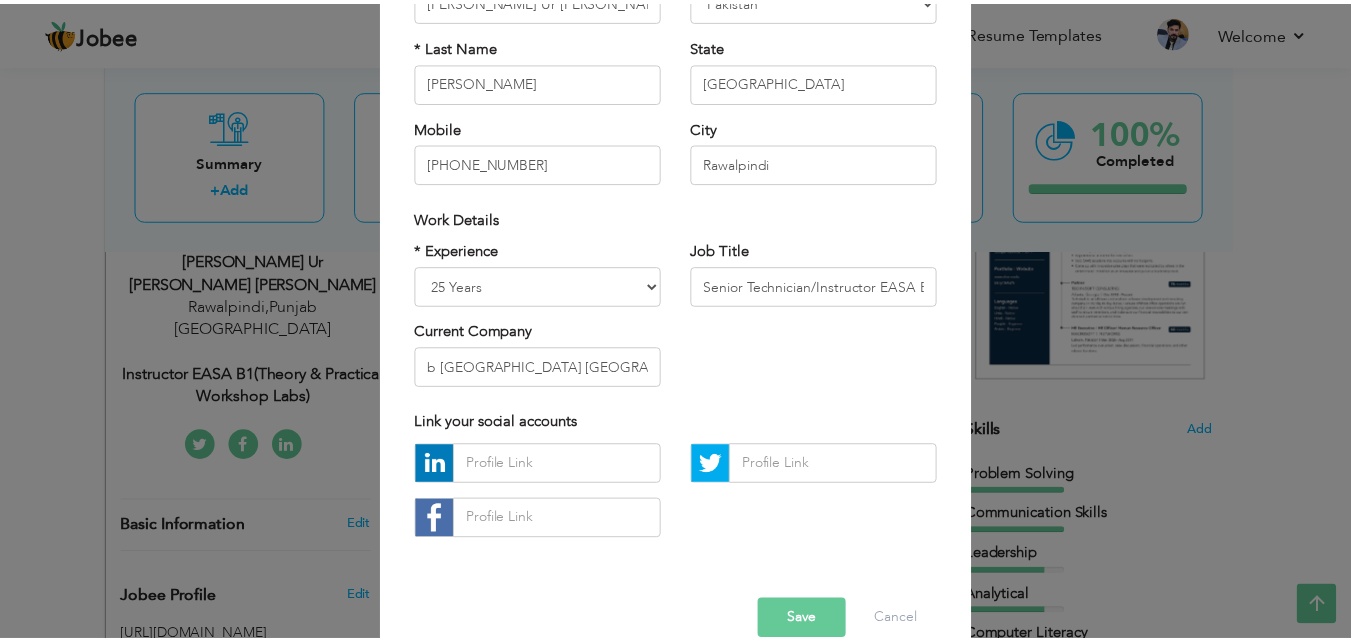scroll, scrollTop: 0, scrollLeft: 0, axis: both 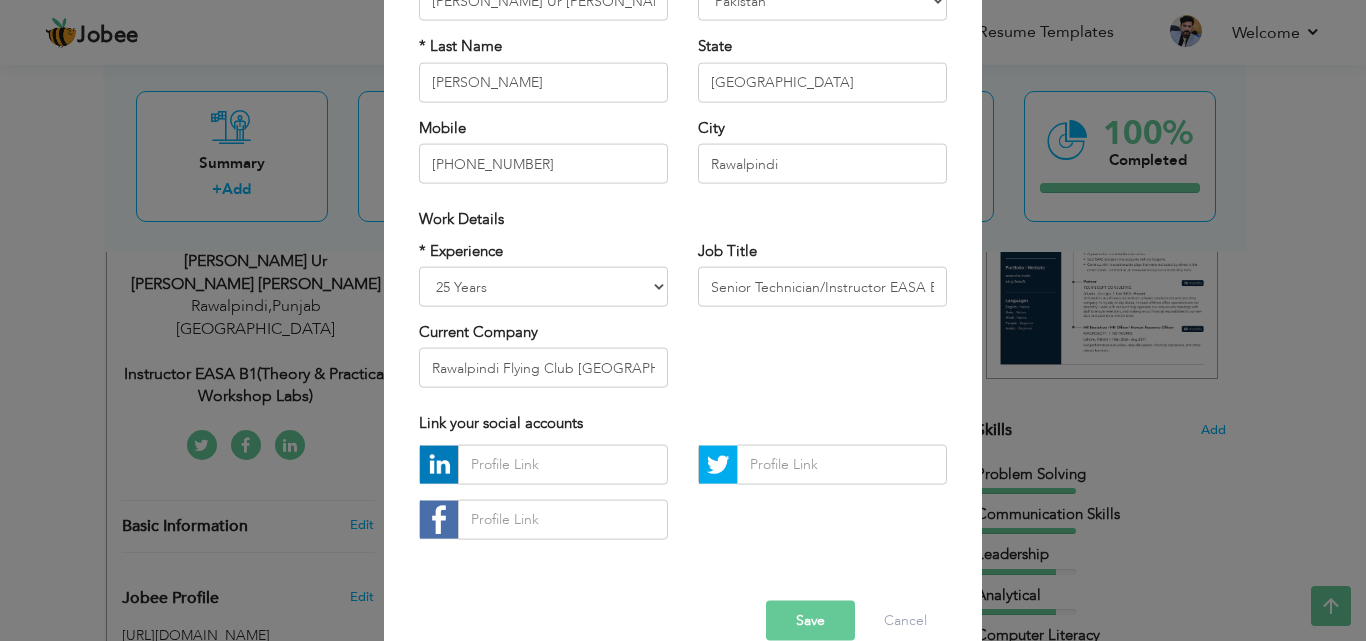 click on "Save" at bounding box center [810, 620] 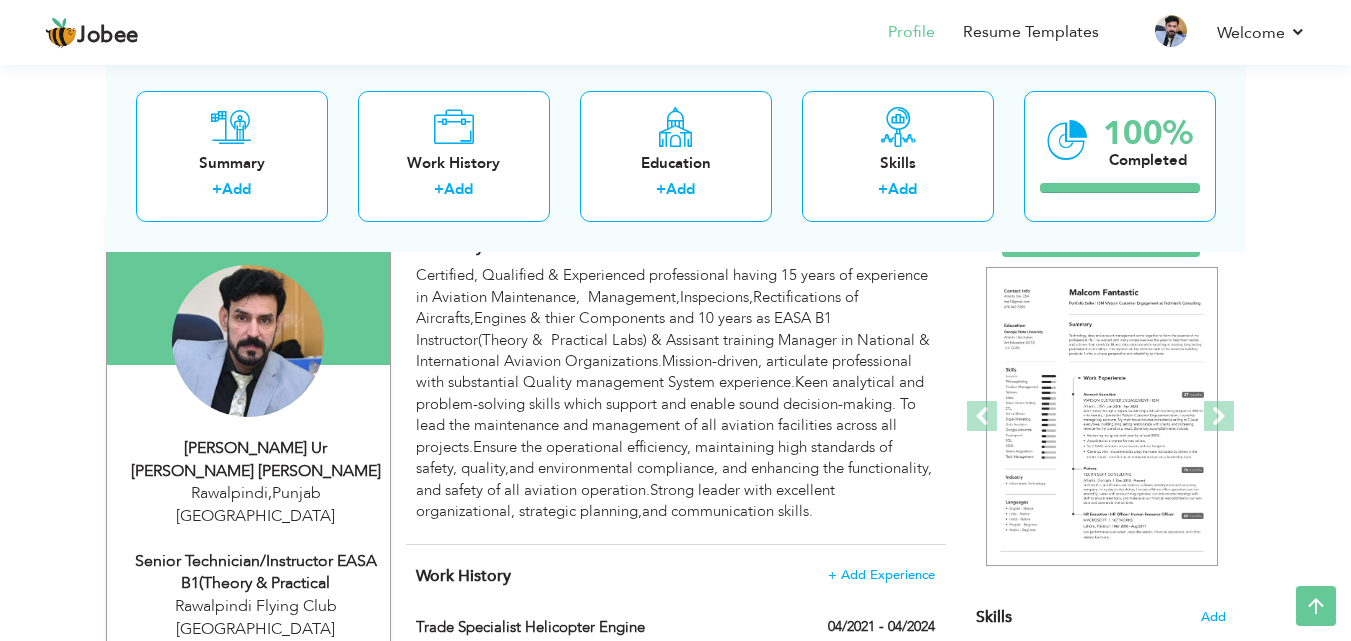 scroll, scrollTop: 109, scrollLeft: 0, axis: vertical 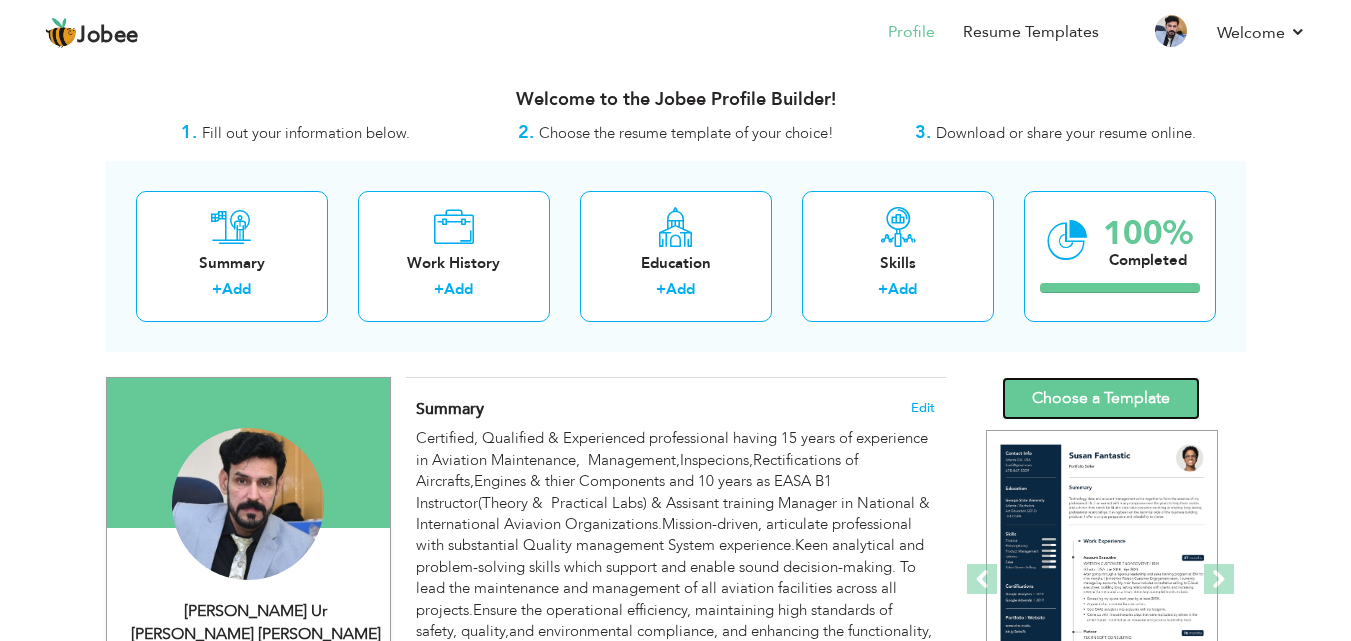 click on "Choose a Template" at bounding box center [1101, 398] 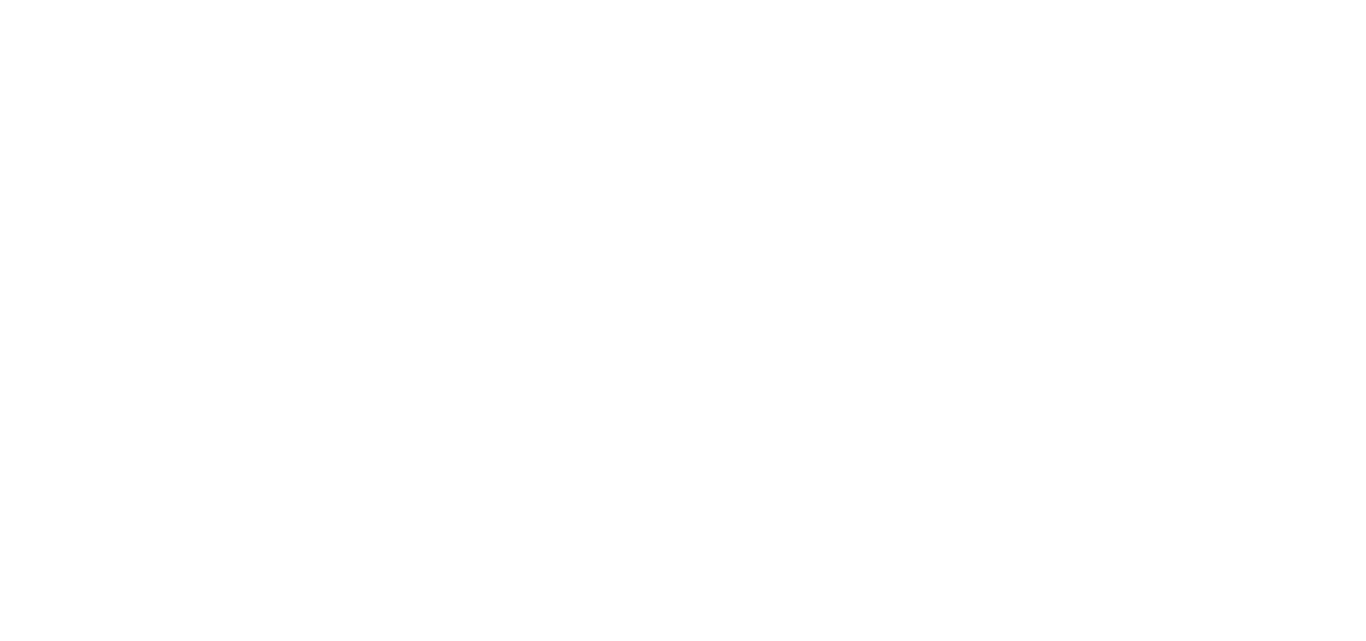 scroll, scrollTop: 0, scrollLeft: 0, axis: both 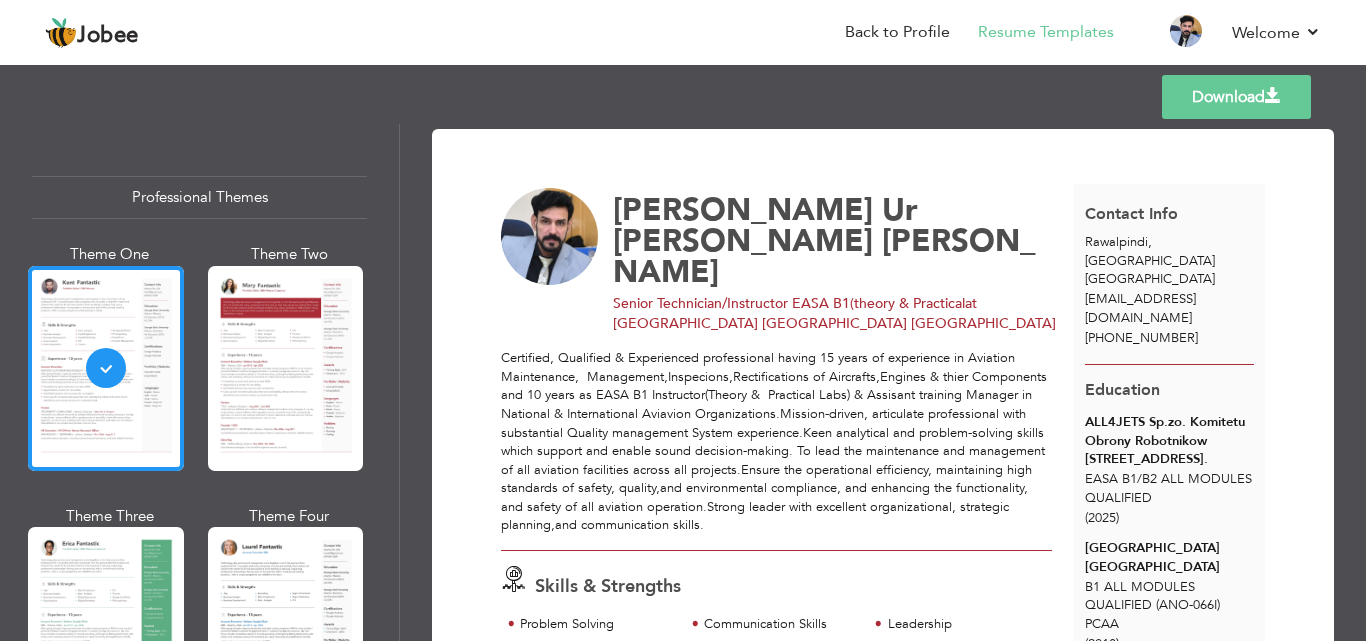 click on "Download
Sardar Mujib Ur Rahman   Qureshi
Senior Technician/Instructor EASA B1(theory & Practical  at Rawalpindi Flying Club New Islamabad Airport Islamabad
25" at bounding box center (883, 2012) 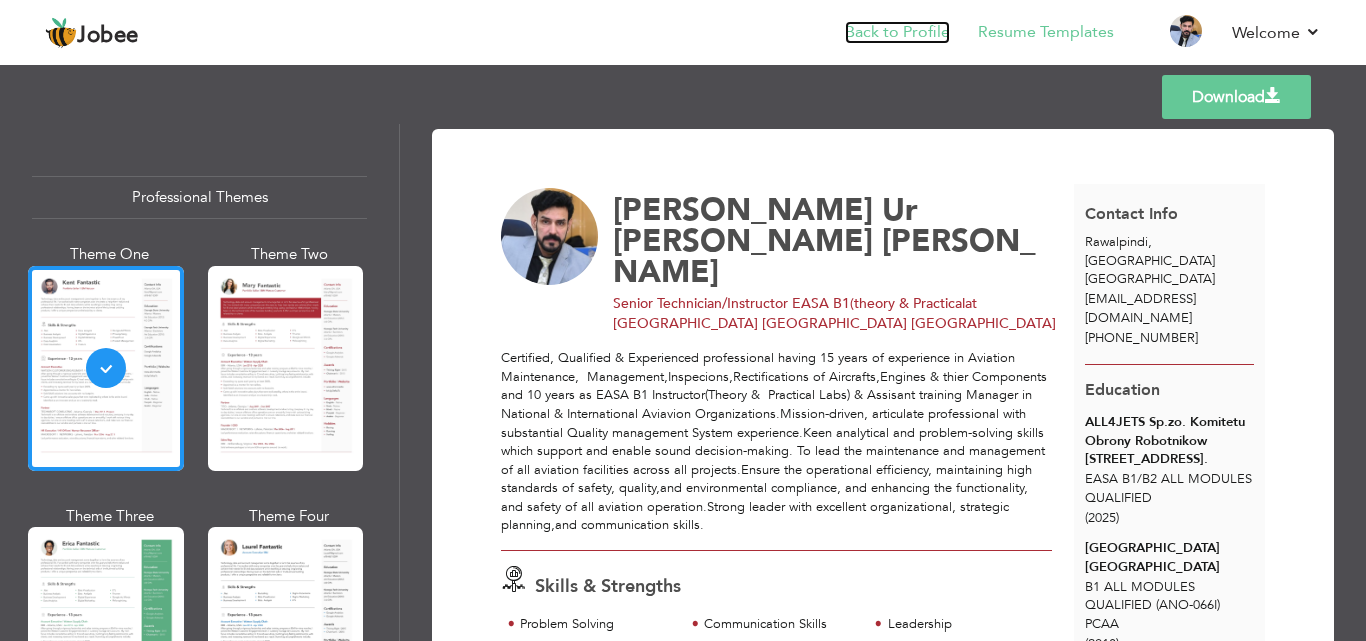click on "Back to Profile" at bounding box center (897, 32) 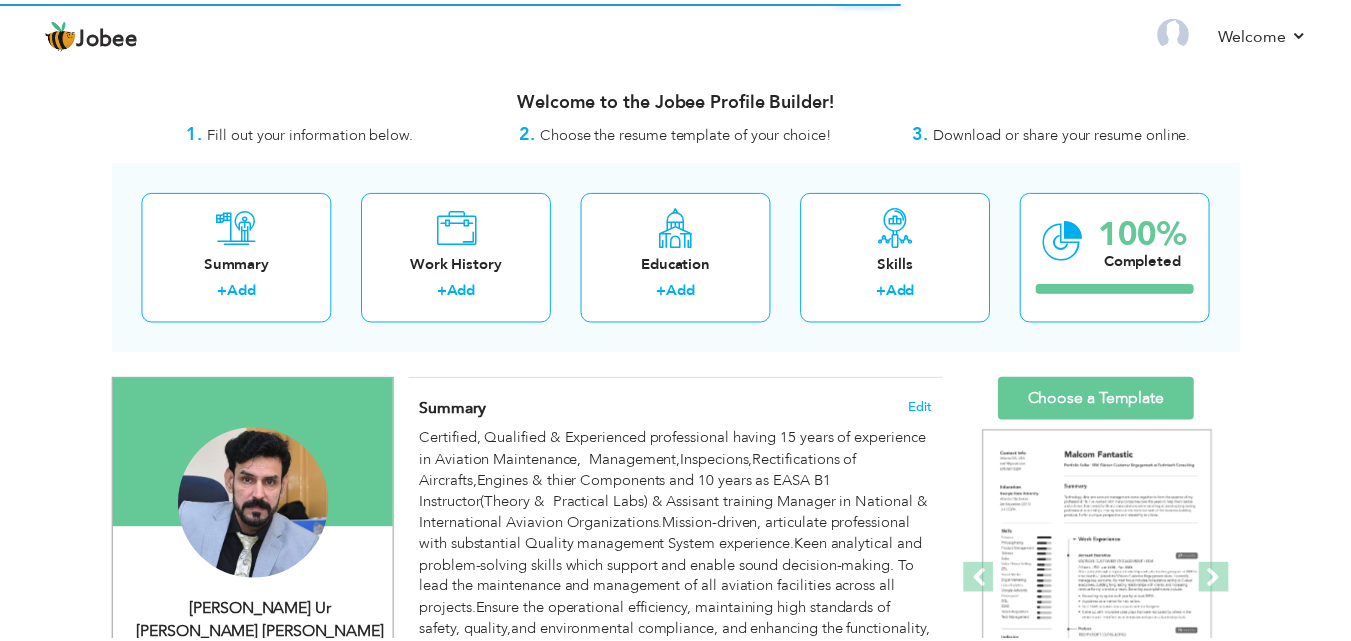 scroll, scrollTop: 0, scrollLeft: 0, axis: both 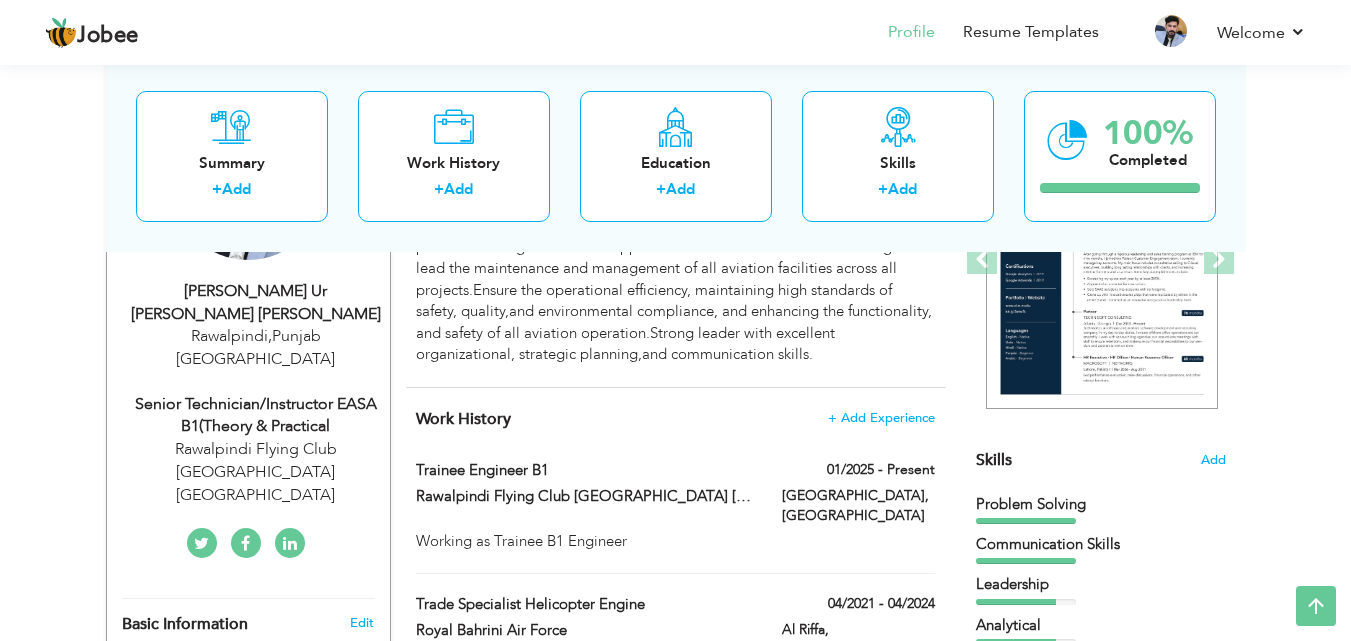 click on "Senior Technician/Instructor EASA B1(theory & Practical" at bounding box center [256, 416] 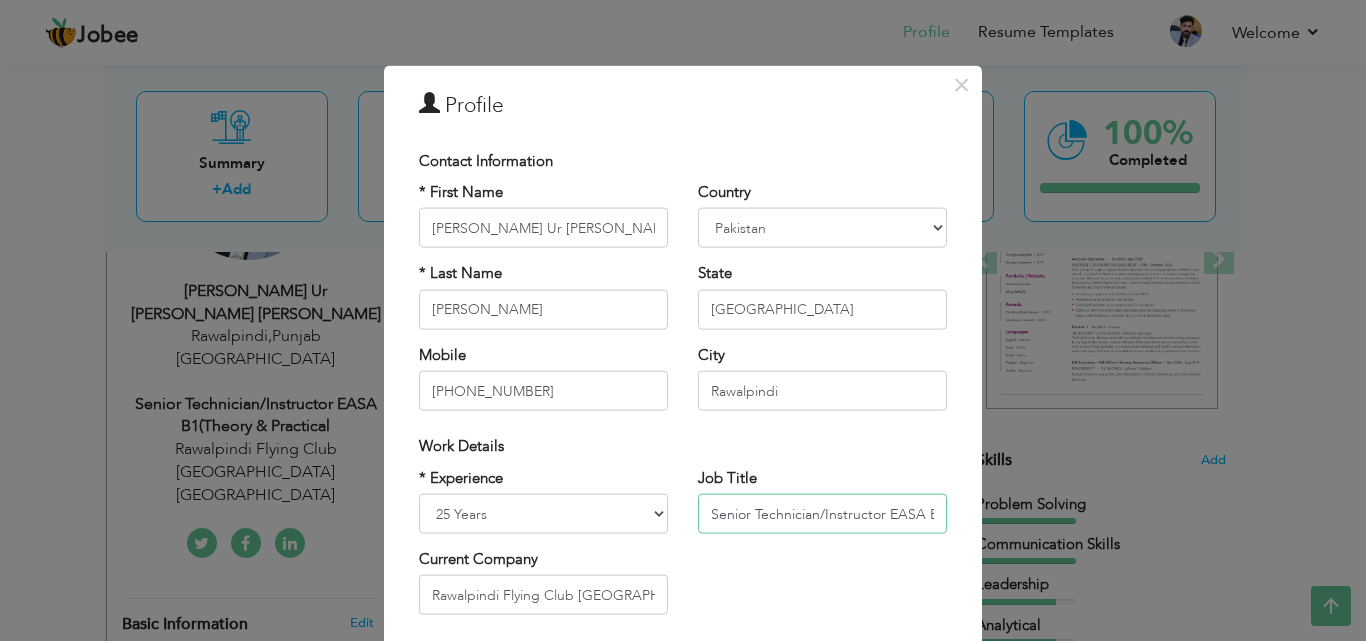 click on "Senior Technician/Instructor EASA B1(theory & Practical" at bounding box center [822, 514] 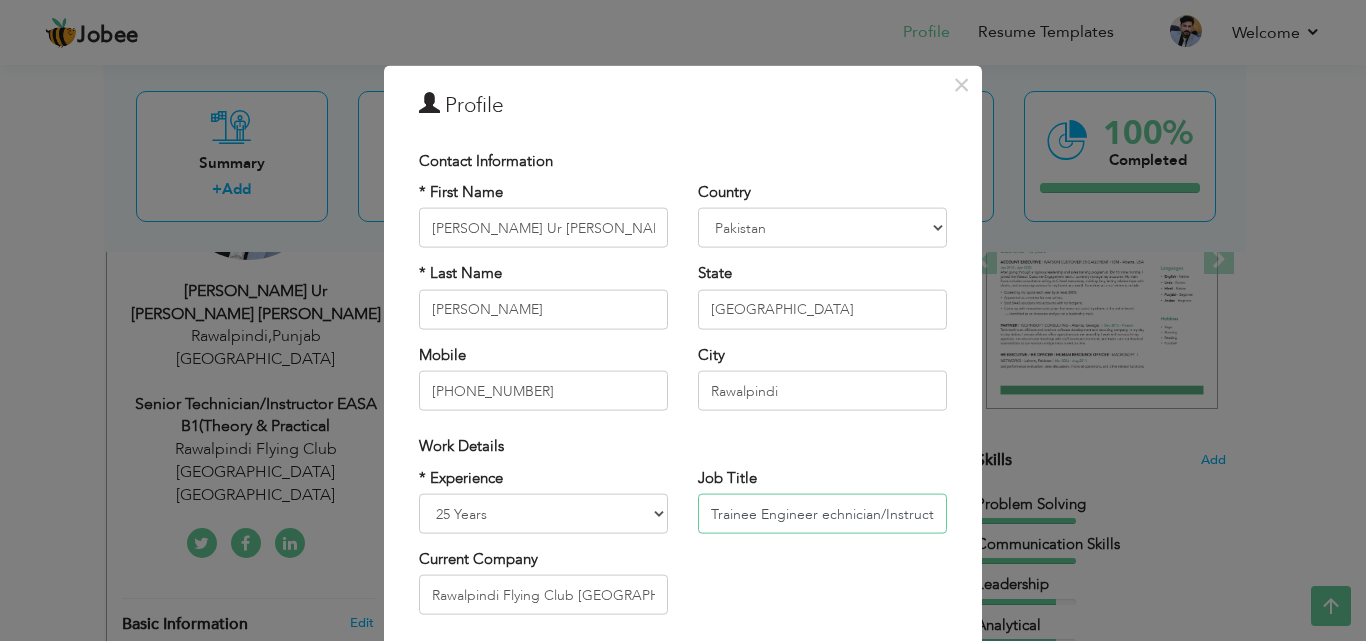 click on "Trainee Engineer echnician/Instructor EASA B1(theory & Practical" at bounding box center (822, 514) 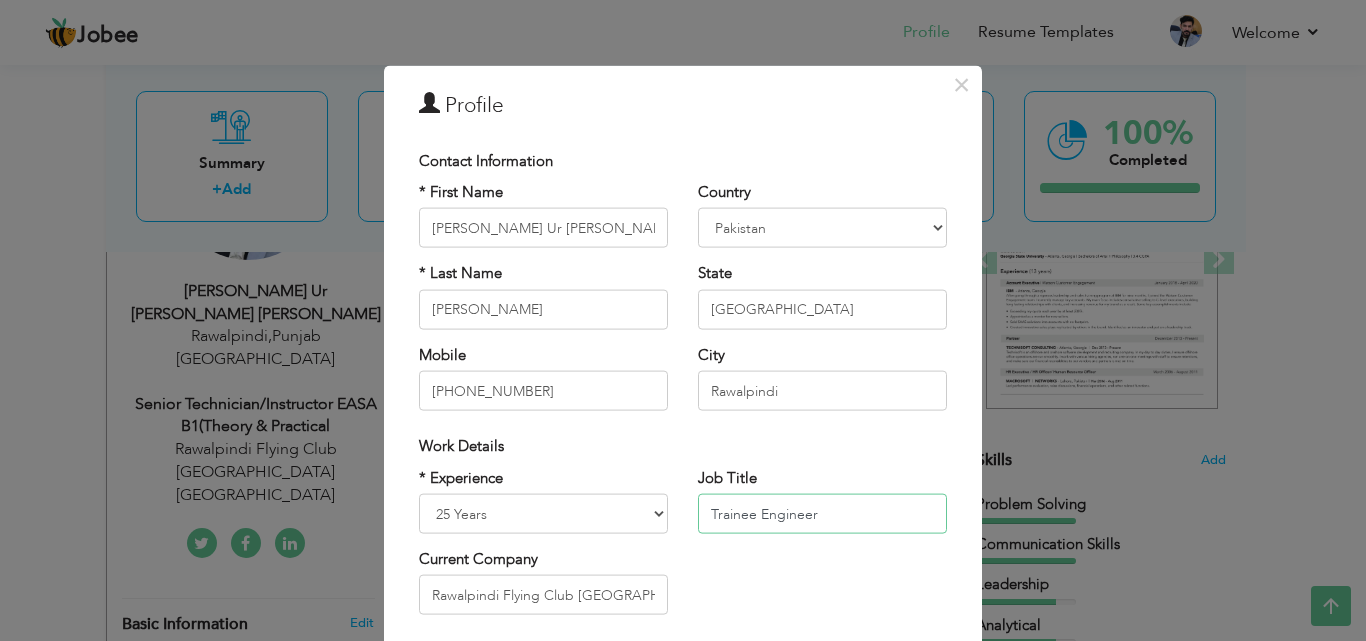 type on "Trainee Engineer" 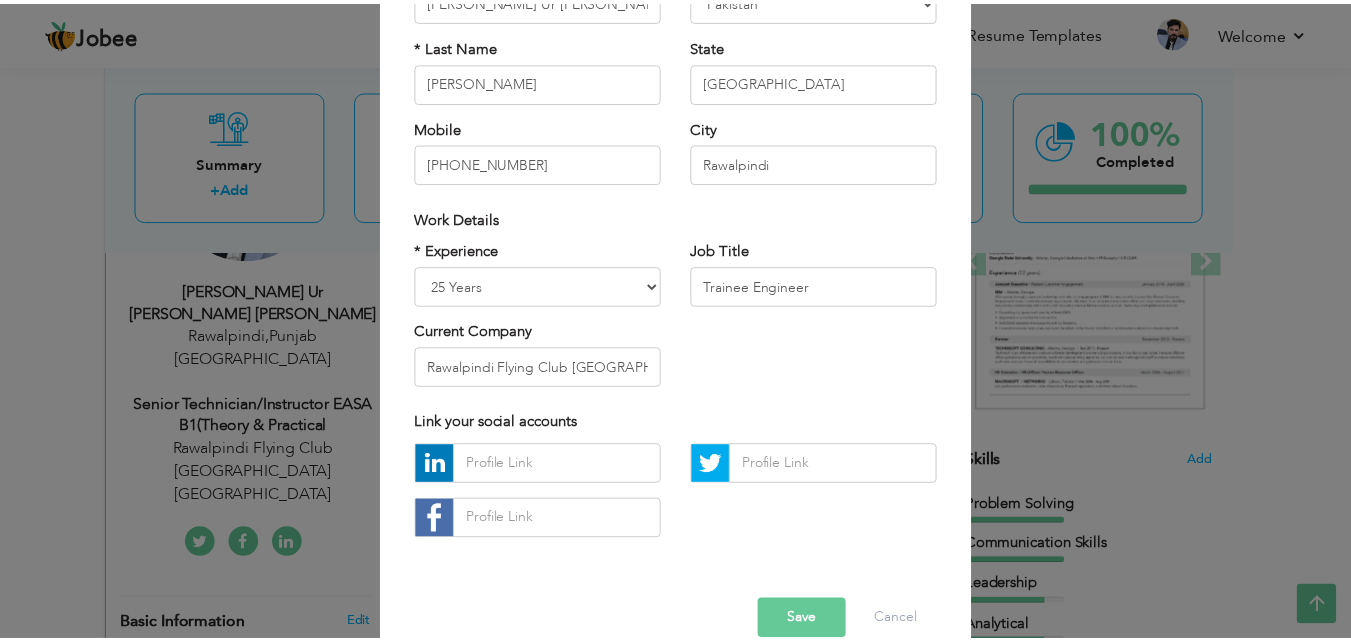 scroll, scrollTop: 261, scrollLeft: 0, axis: vertical 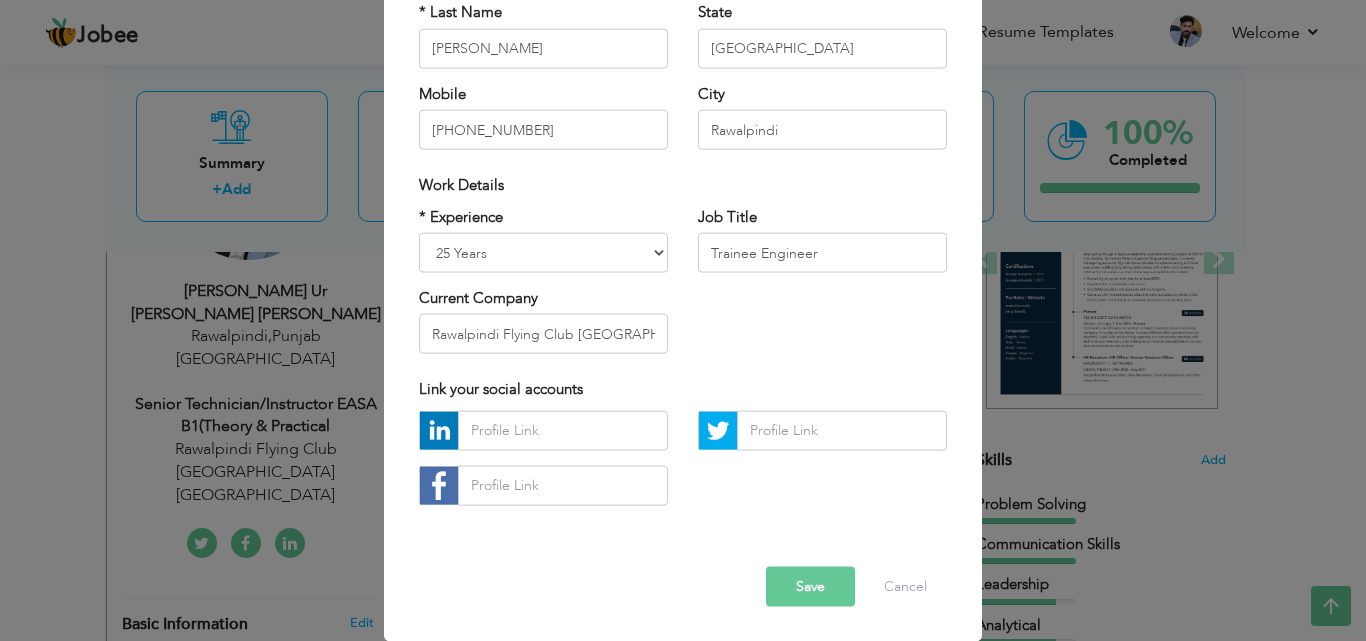 click on "Save" at bounding box center [810, 586] 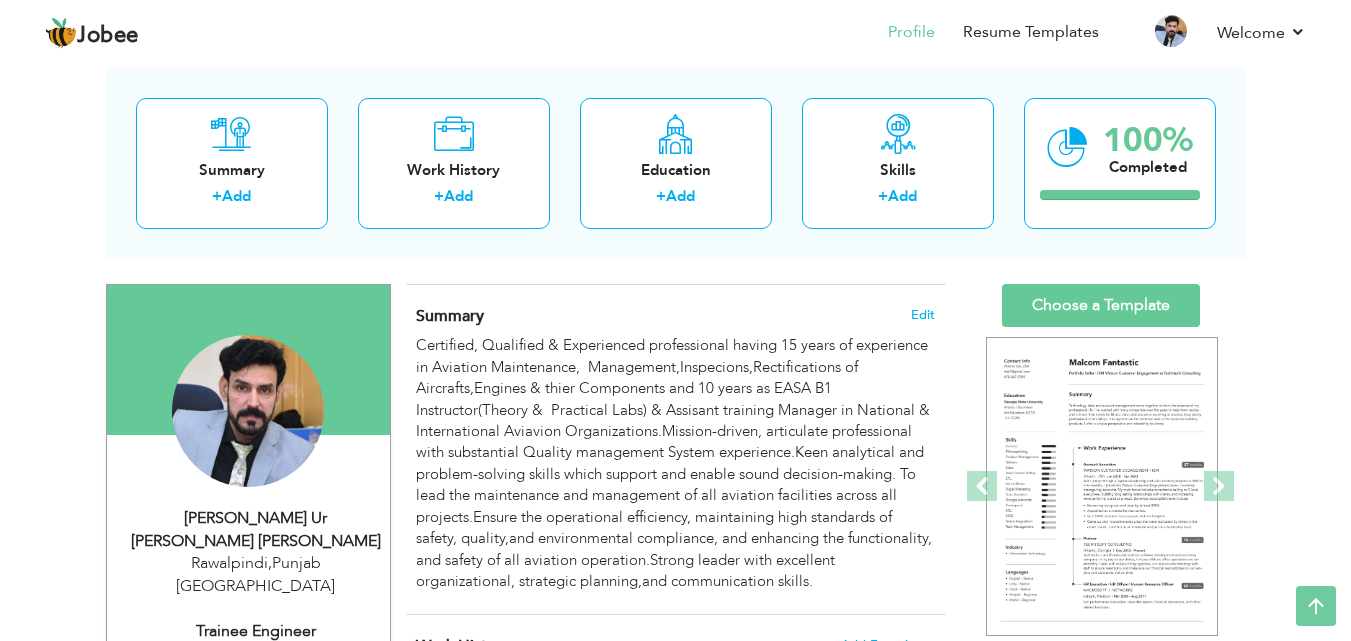 scroll, scrollTop: 0, scrollLeft: 0, axis: both 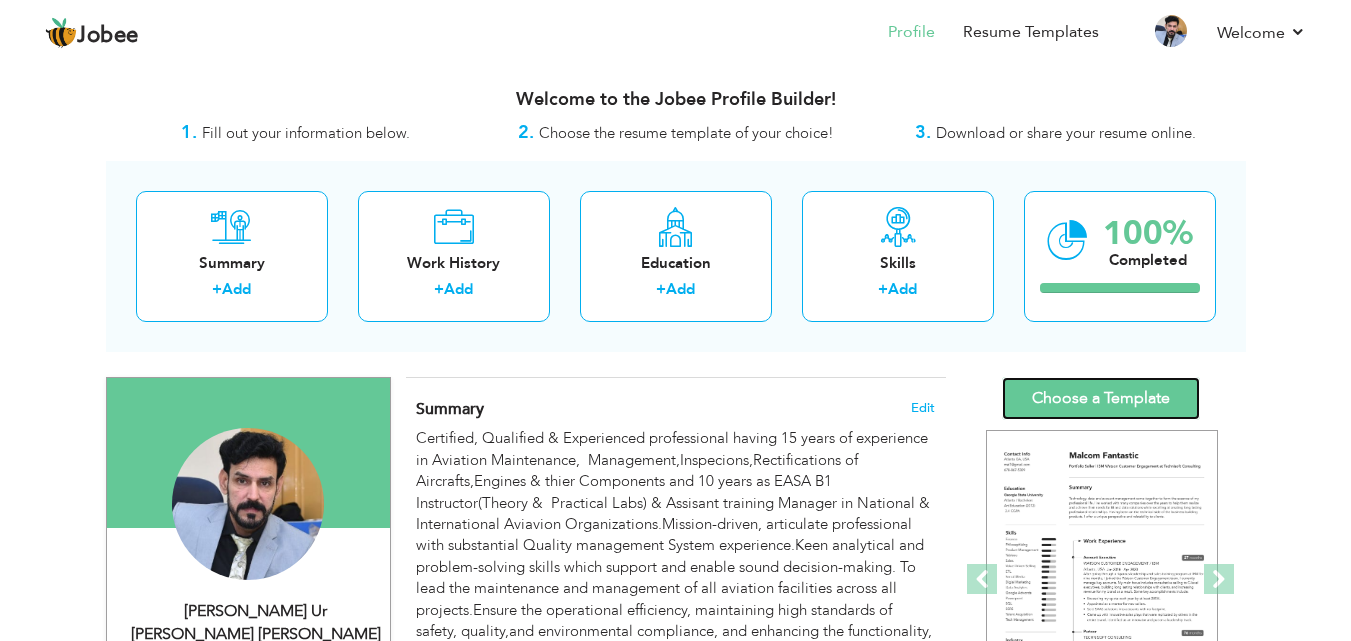 click on "Choose a Template" at bounding box center (1101, 398) 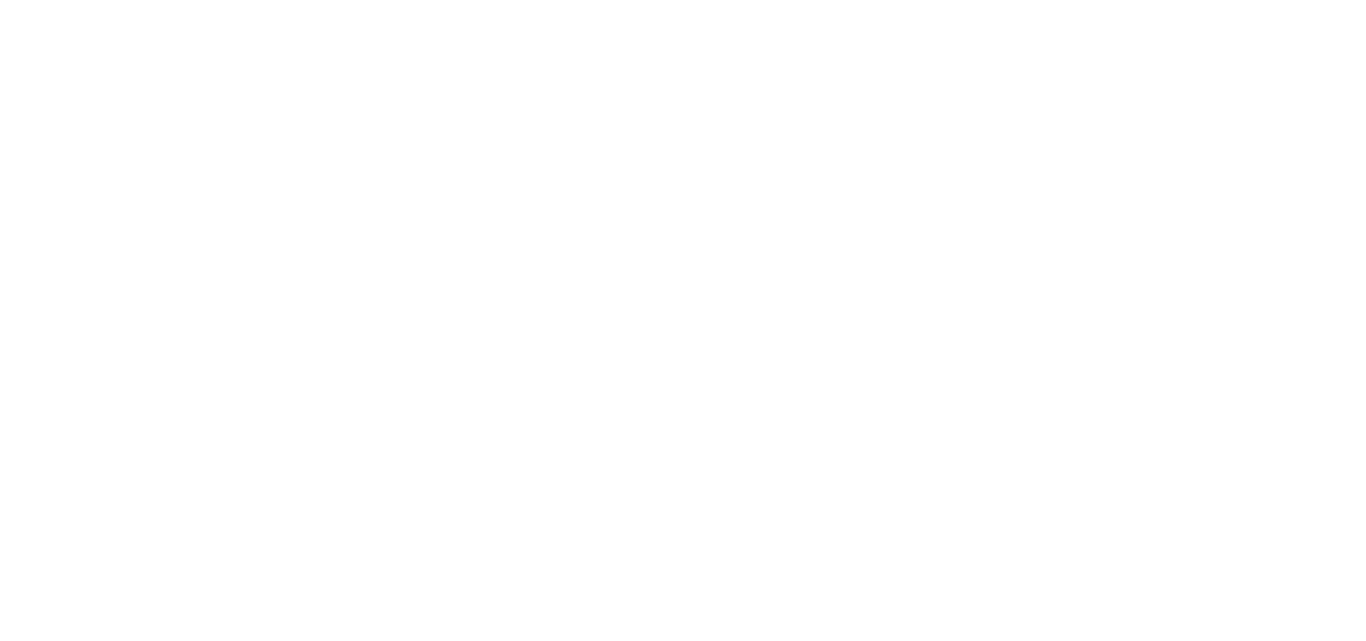 scroll, scrollTop: 0, scrollLeft: 0, axis: both 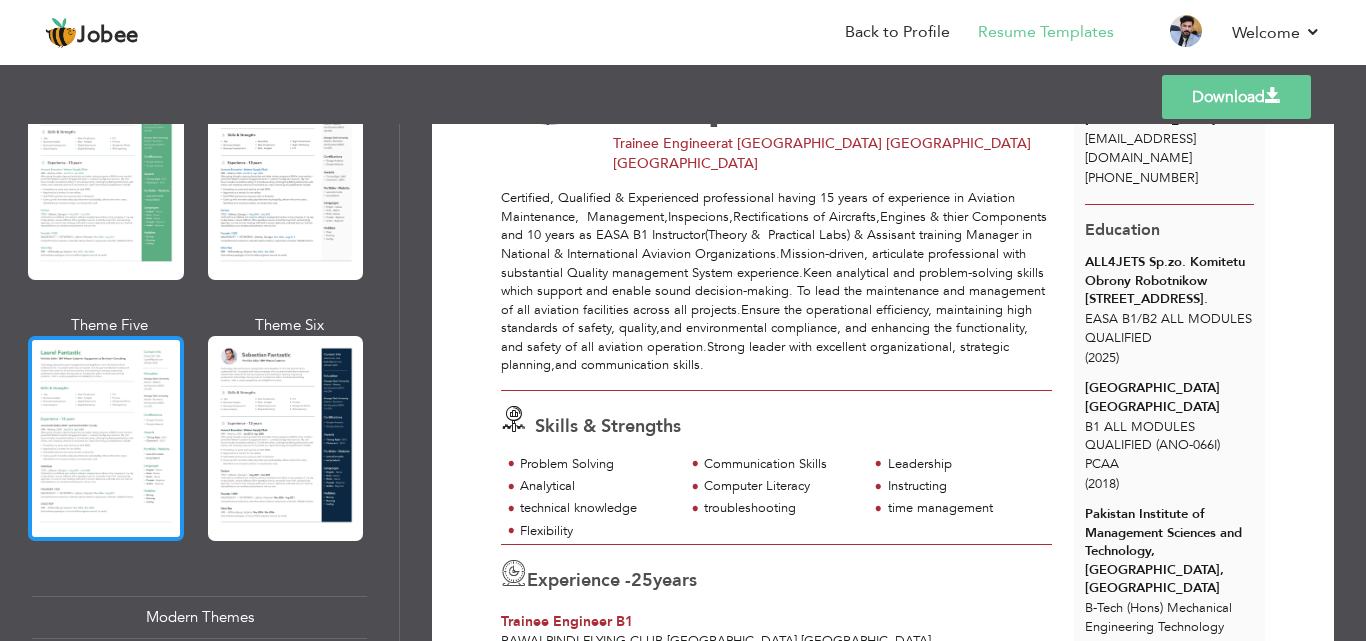 click at bounding box center [106, 438] 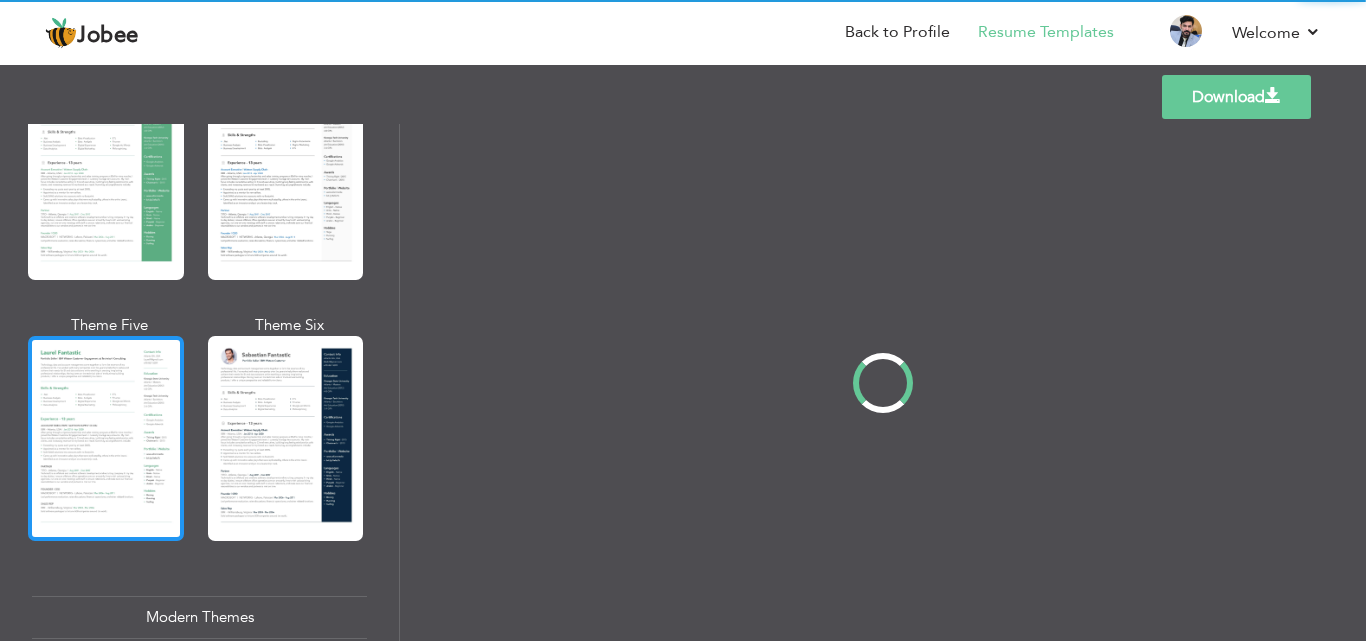 scroll, scrollTop: 0, scrollLeft: 0, axis: both 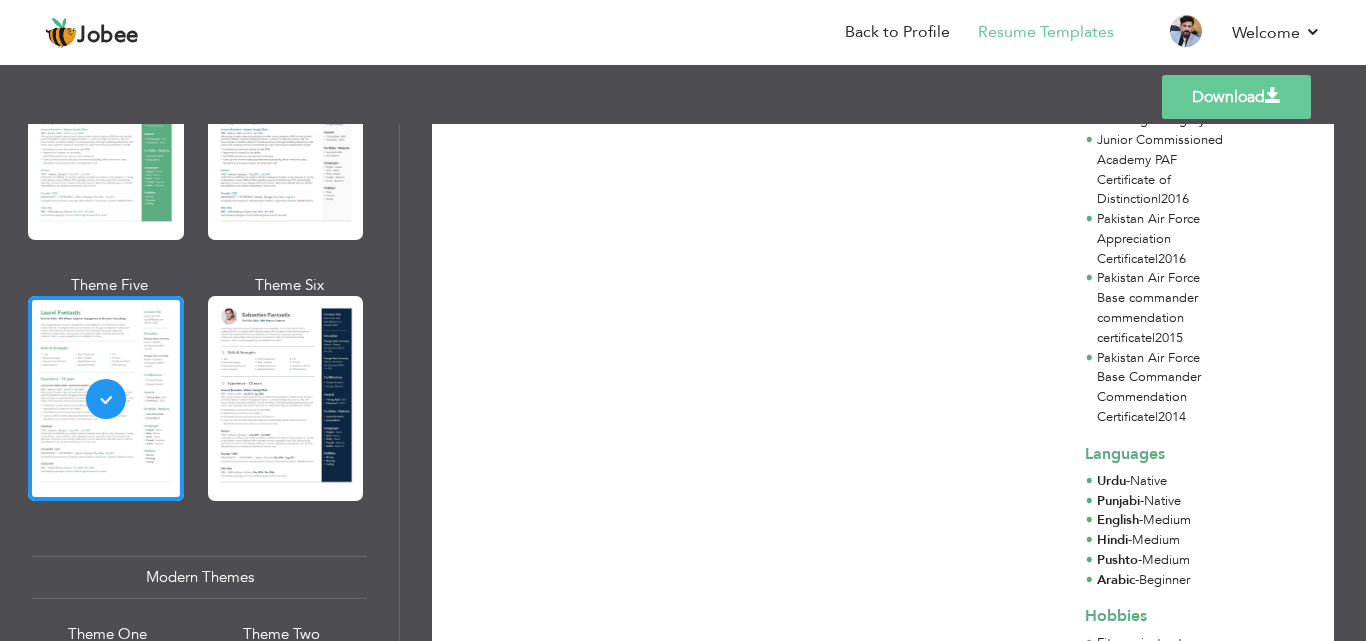 click on "Templates
Download" at bounding box center [683, 97] 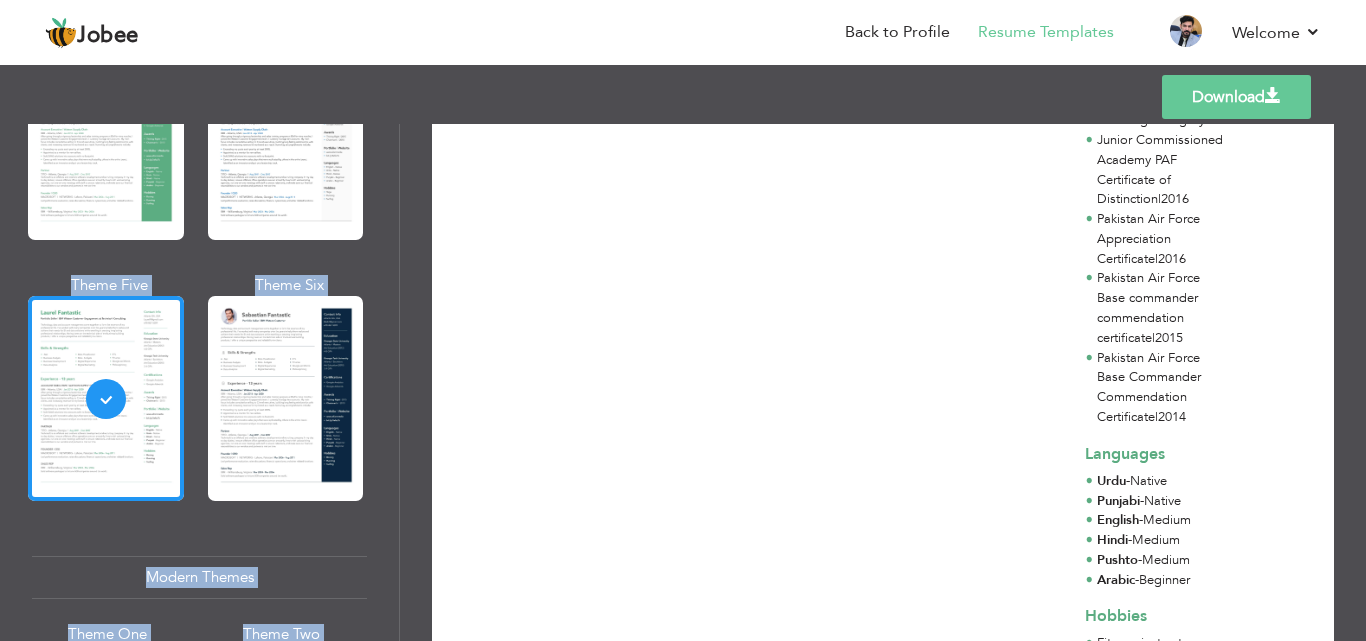 drag, startPoint x: 1365, startPoint y: 113, endPoint x: 1365, endPoint y: 321, distance: 208 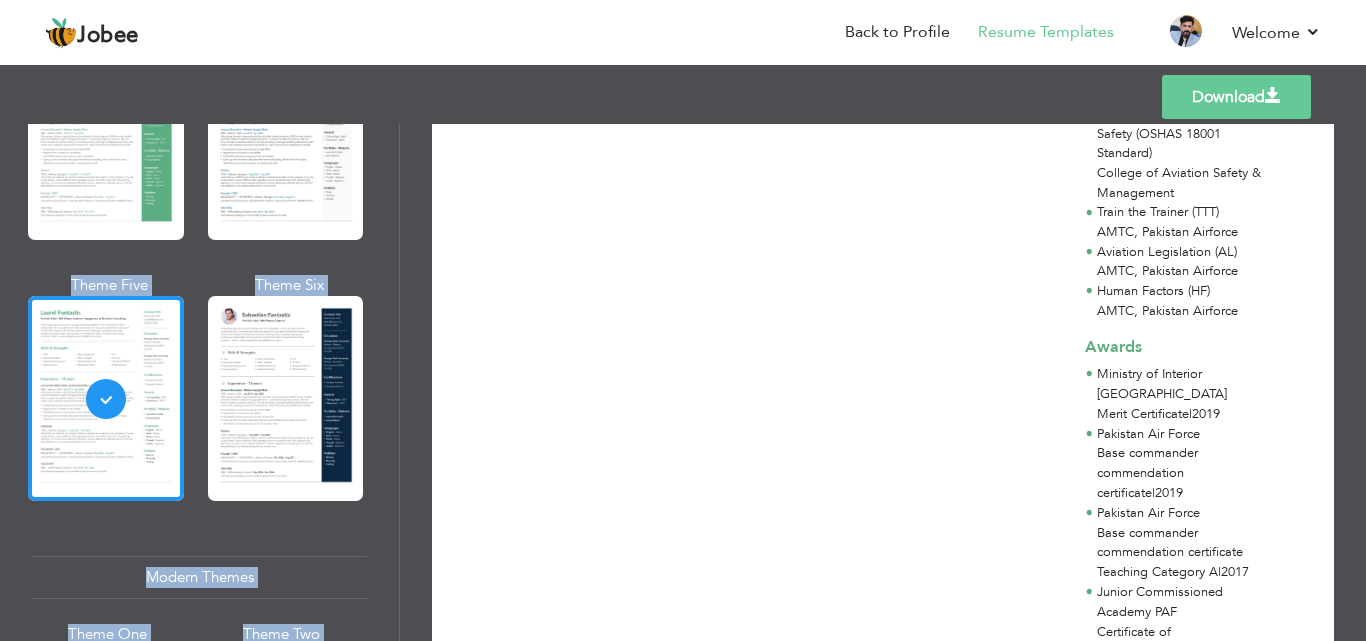 scroll, scrollTop: 2208, scrollLeft: 0, axis: vertical 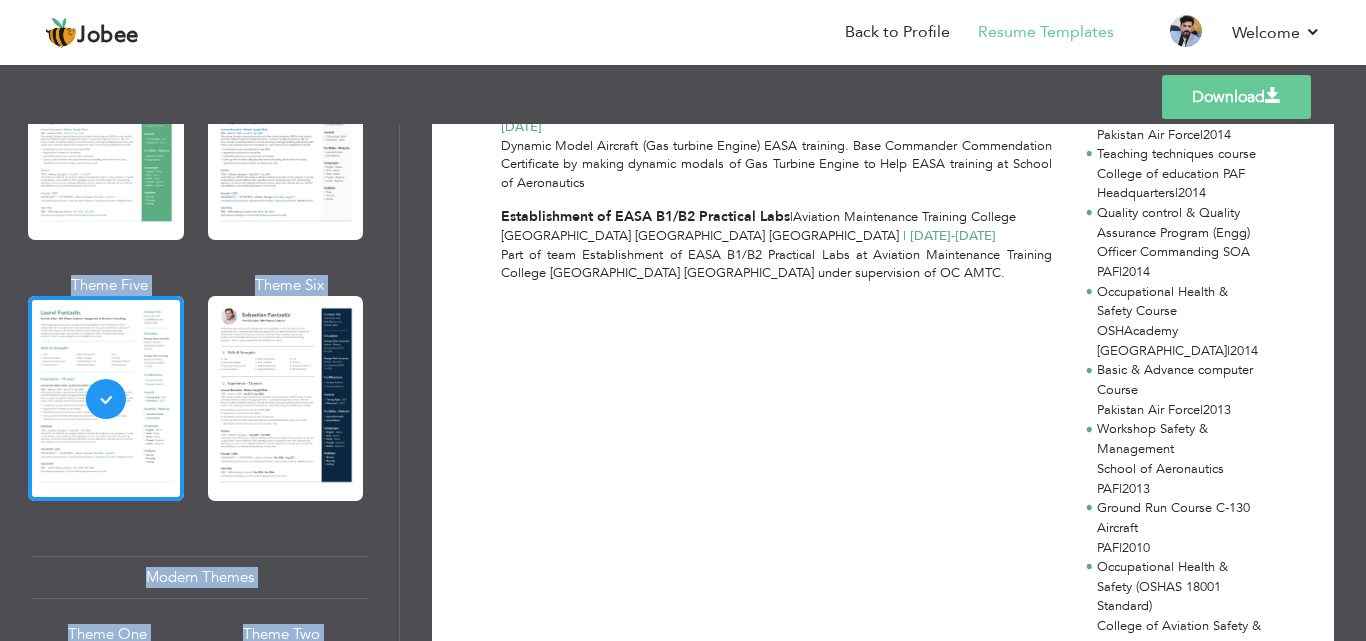 click on "Professional Themes
Theme One
Theme Two
Theme Three
Theme Six" at bounding box center [199, 382] 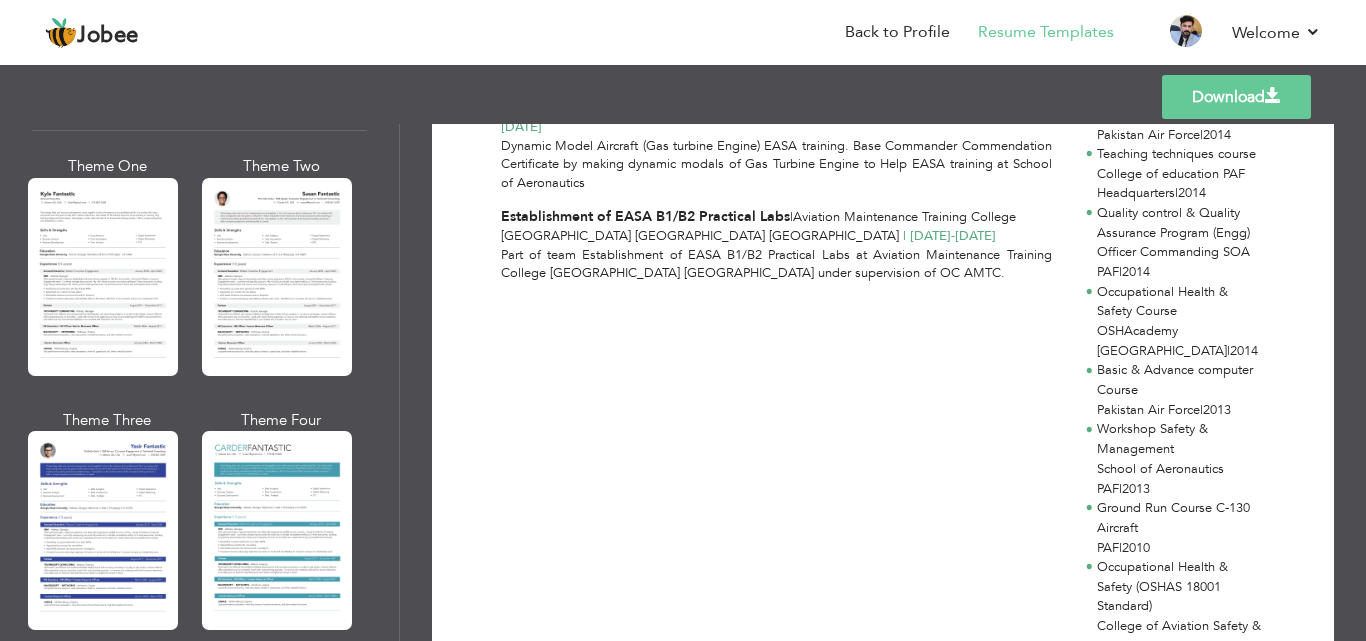 scroll, scrollTop: 3520, scrollLeft: 0, axis: vertical 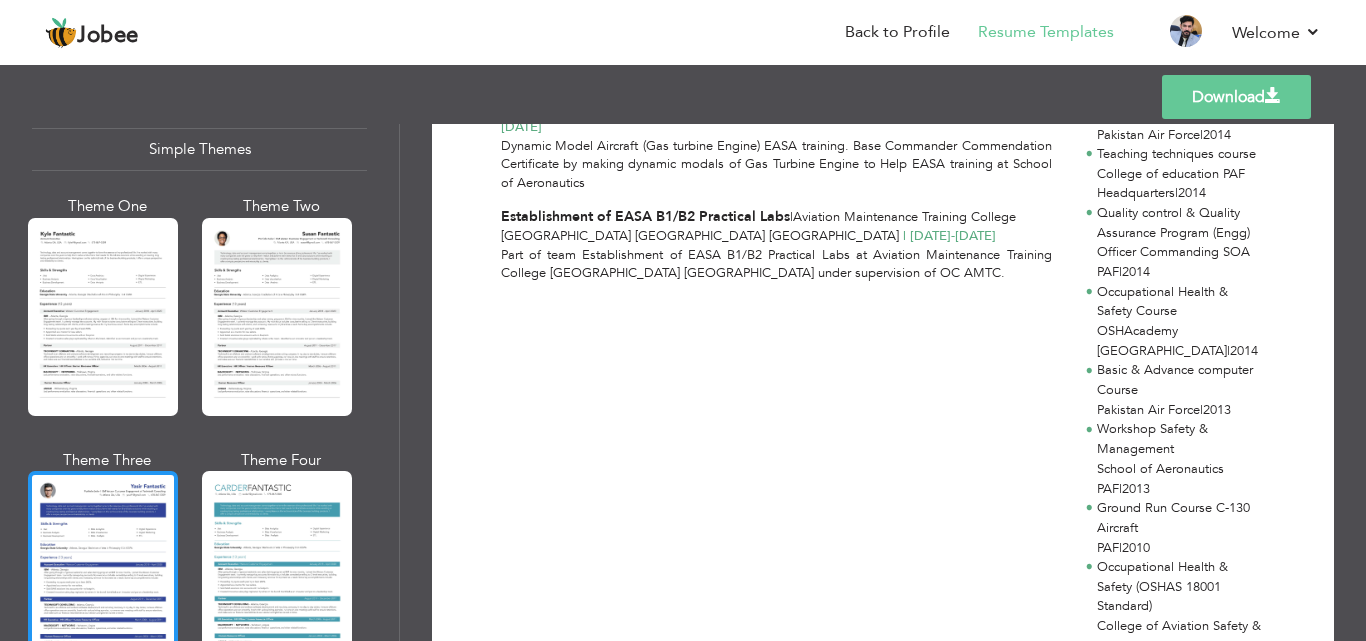 click at bounding box center (103, 570) 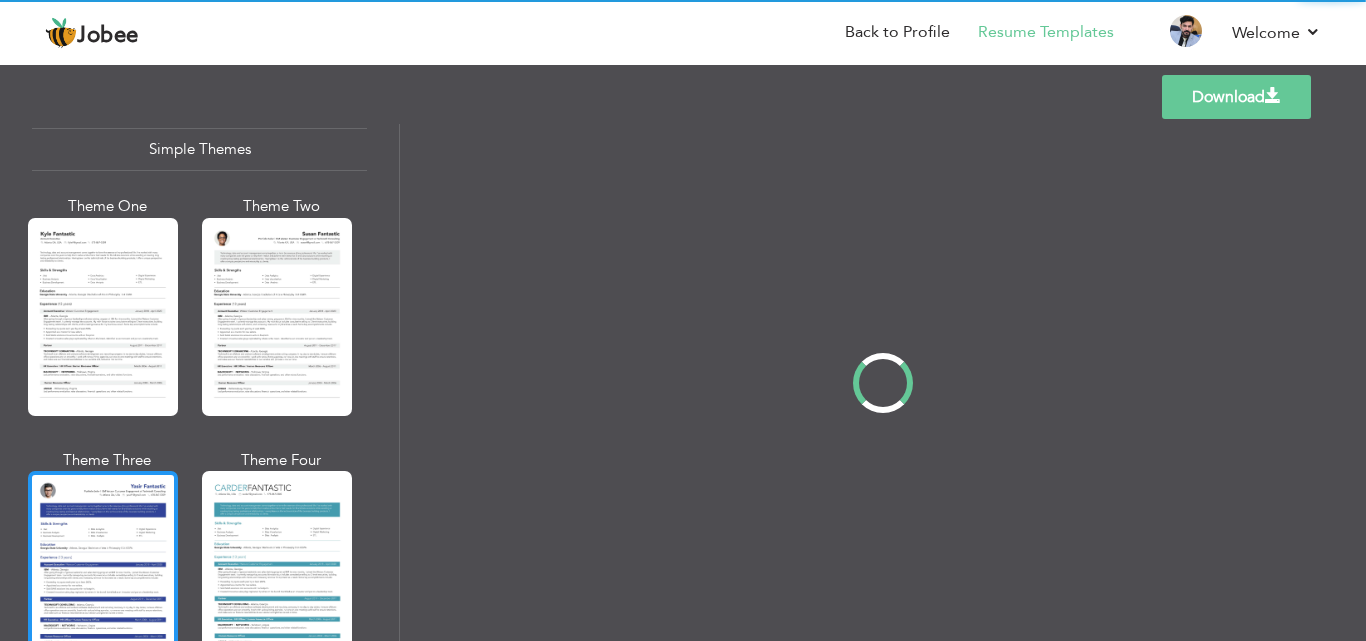 scroll, scrollTop: 0, scrollLeft: 0, axis: both 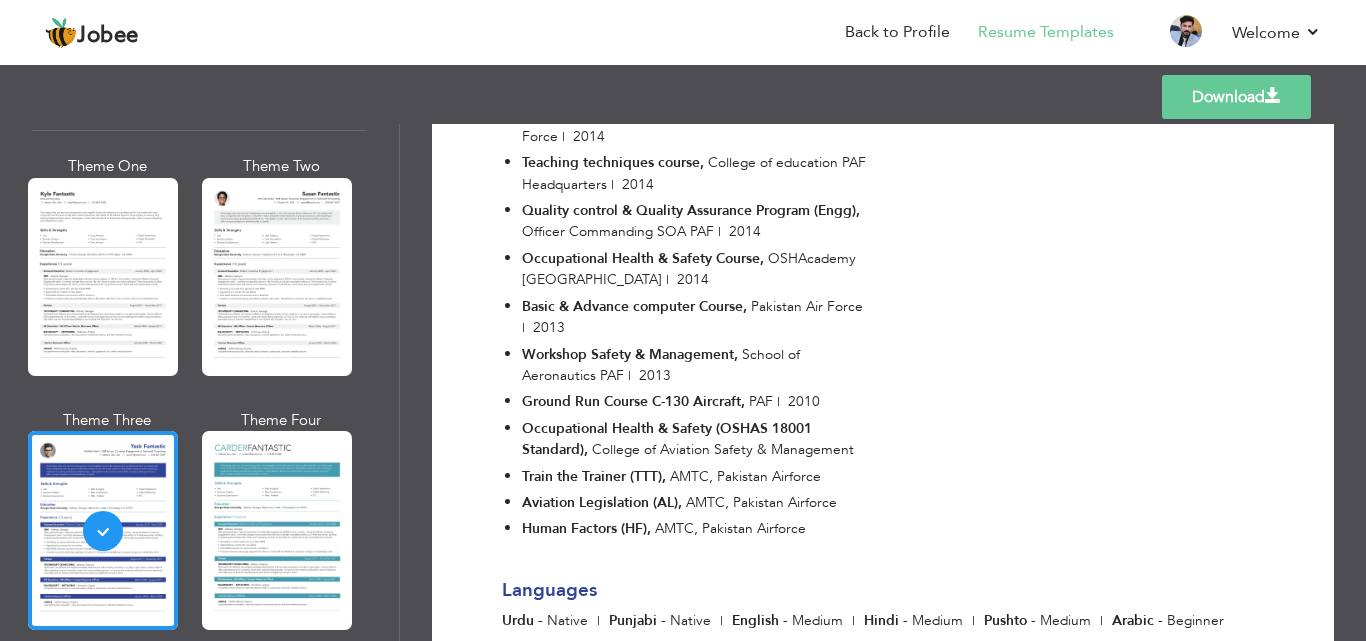 click on "Download" at bounding box center (1236, 97) 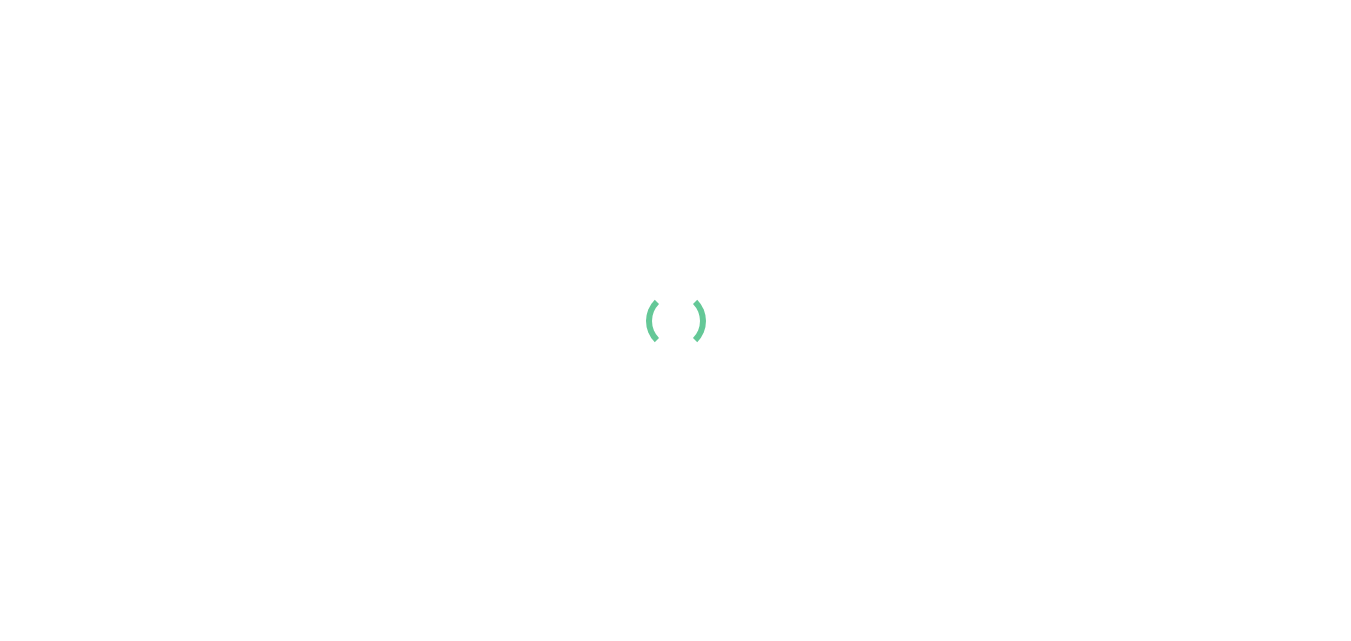 scroll, scrollTop: 0, scrollLeft: 0, axis: both 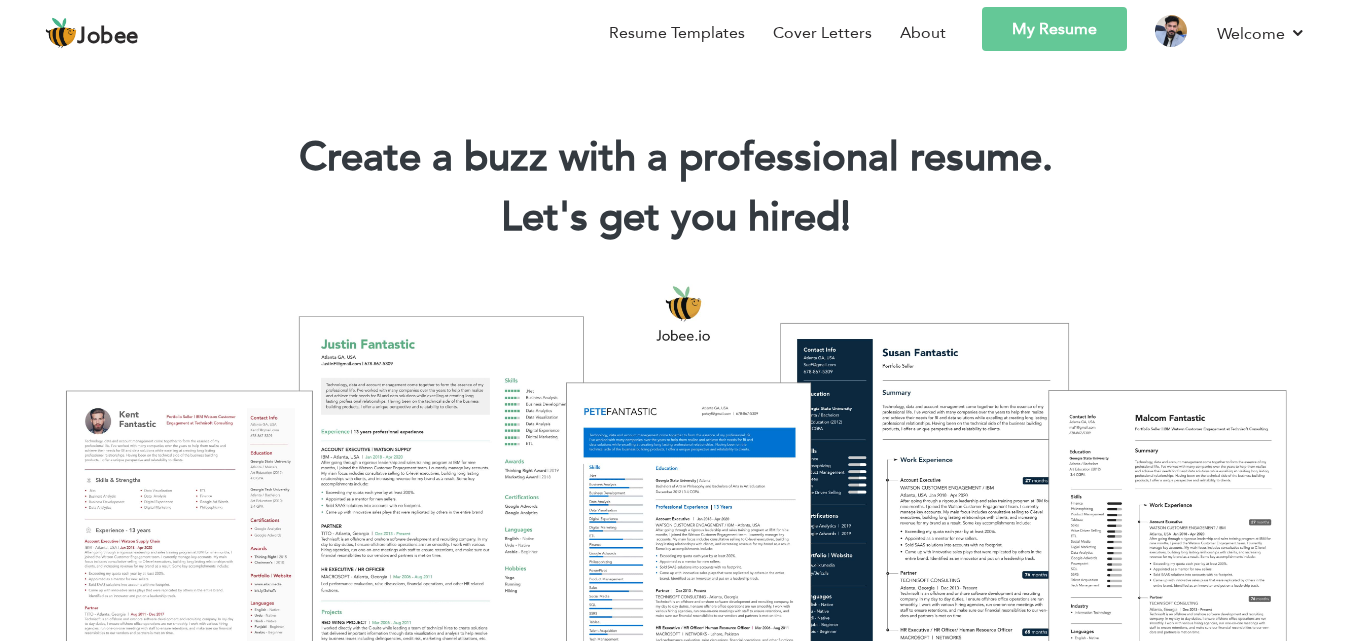 click on "My Resume" at bounding box center (1054, 29) 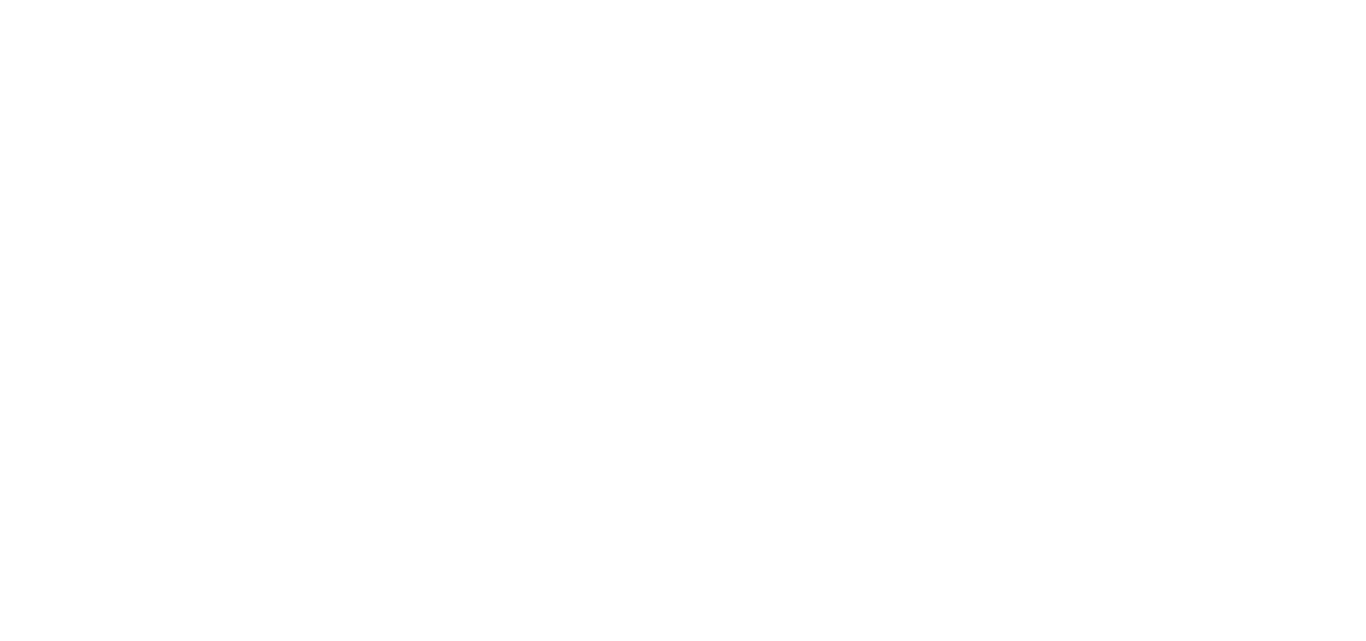 scroll, scrollTop: 0, scrollLeft: 0, axis: both 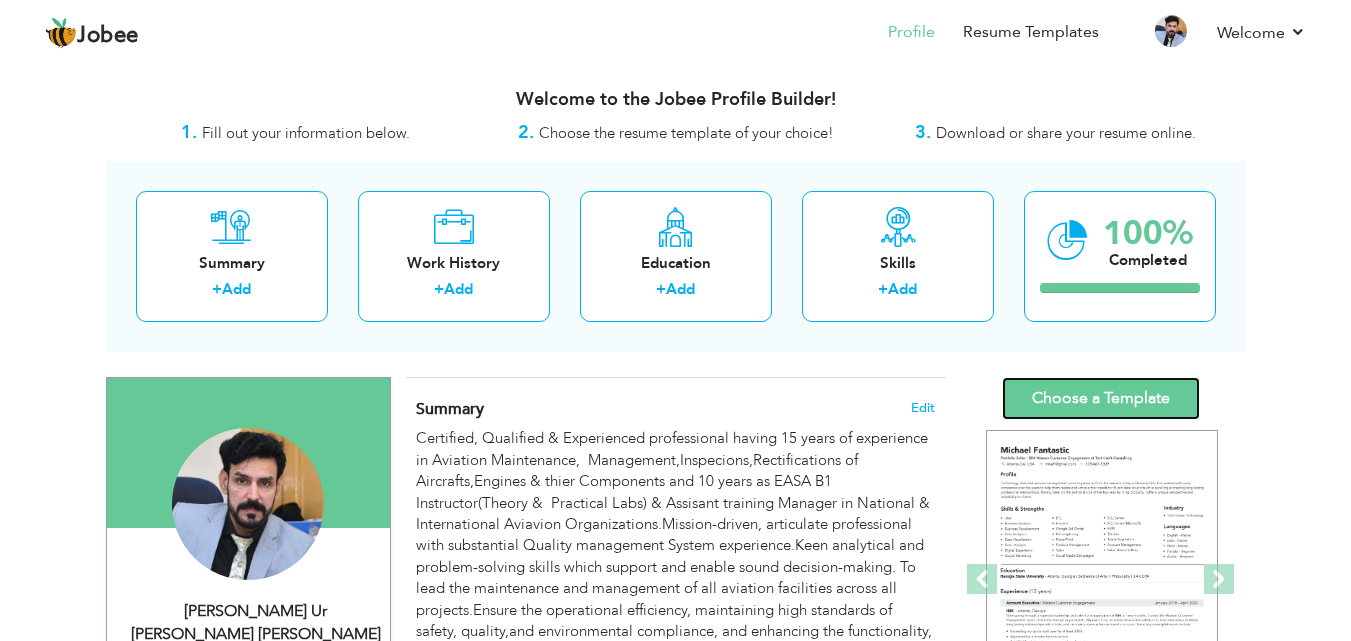 click on "Choose a Template" at bounding box center [1101, 398] 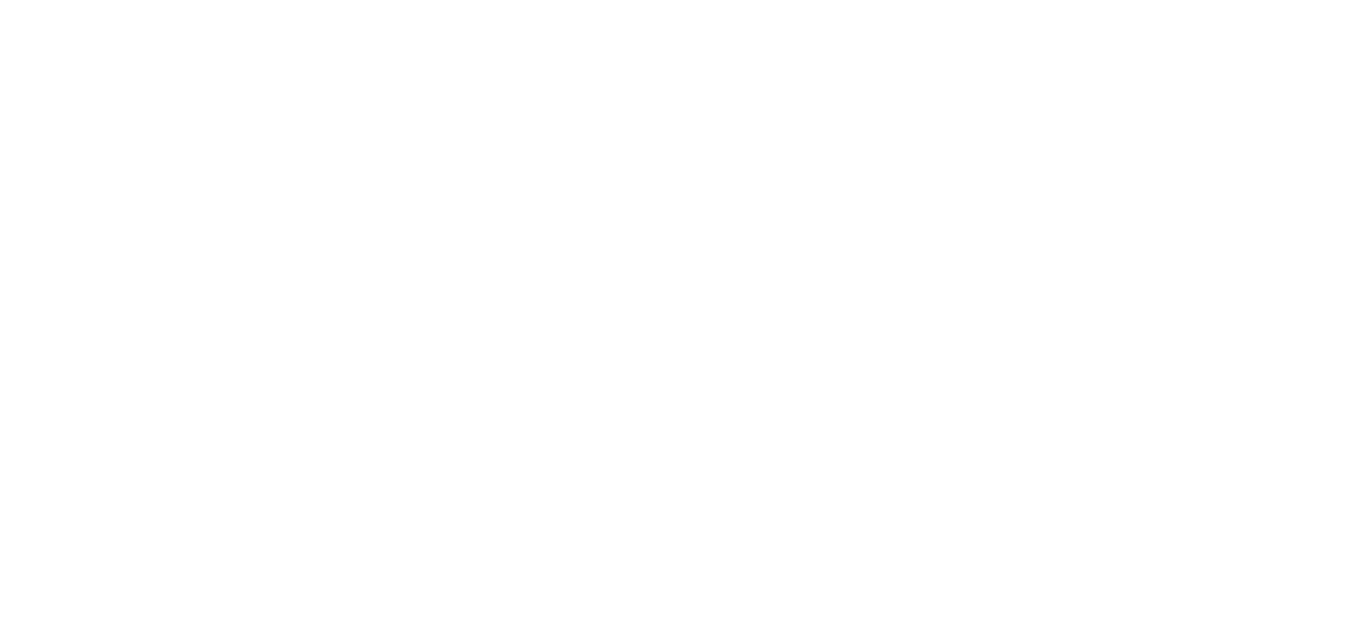 scroll, scrollTop: 0, scrollLeft: 0, axis: both 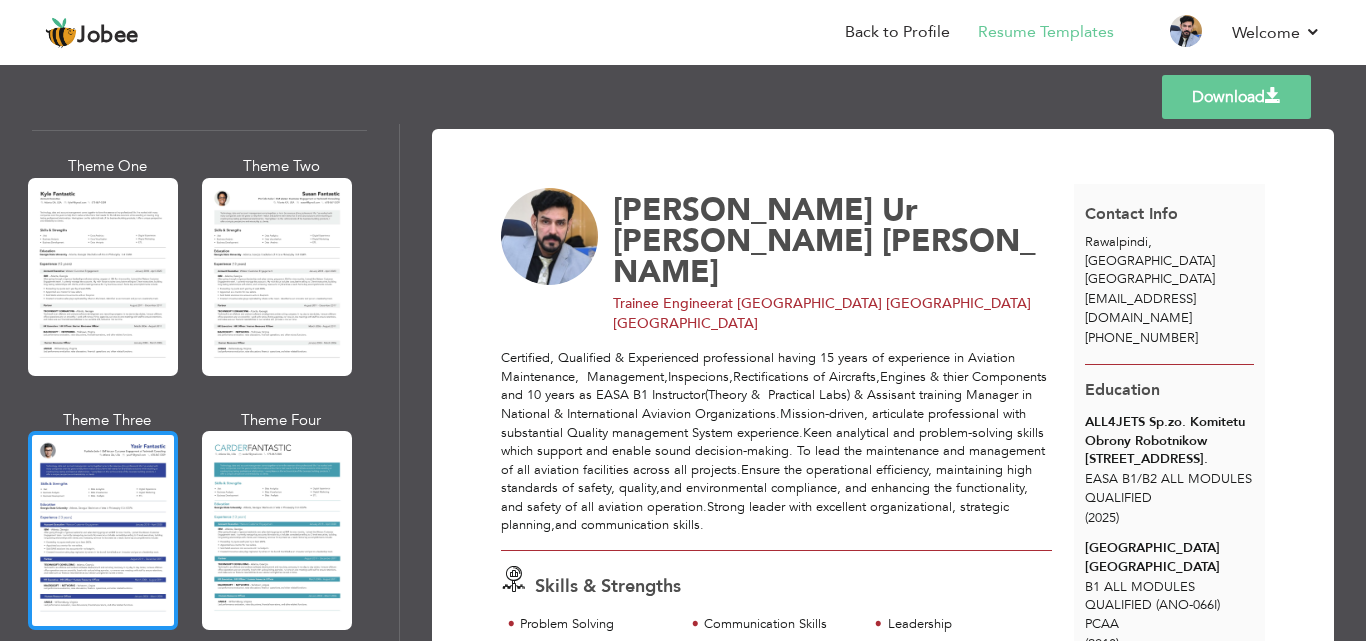 click at bounding box center [103, 530] 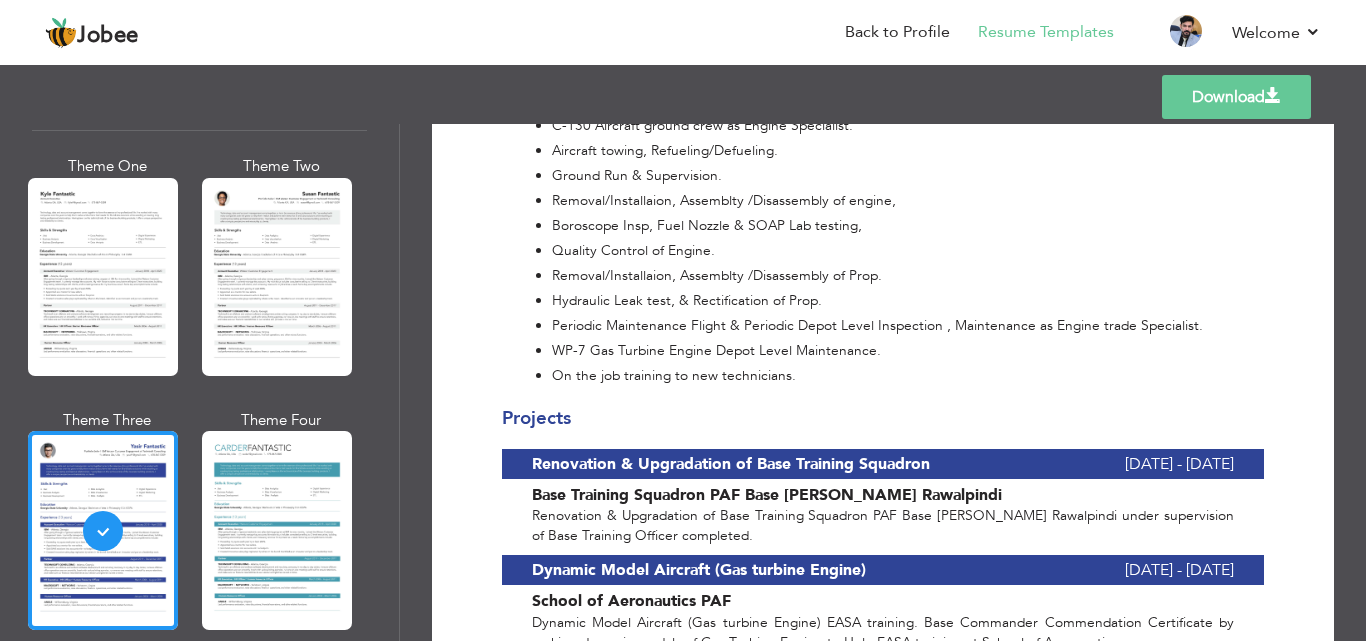 scroll, scrollTop: 3167, scrollLeft: 0, axis: vertical 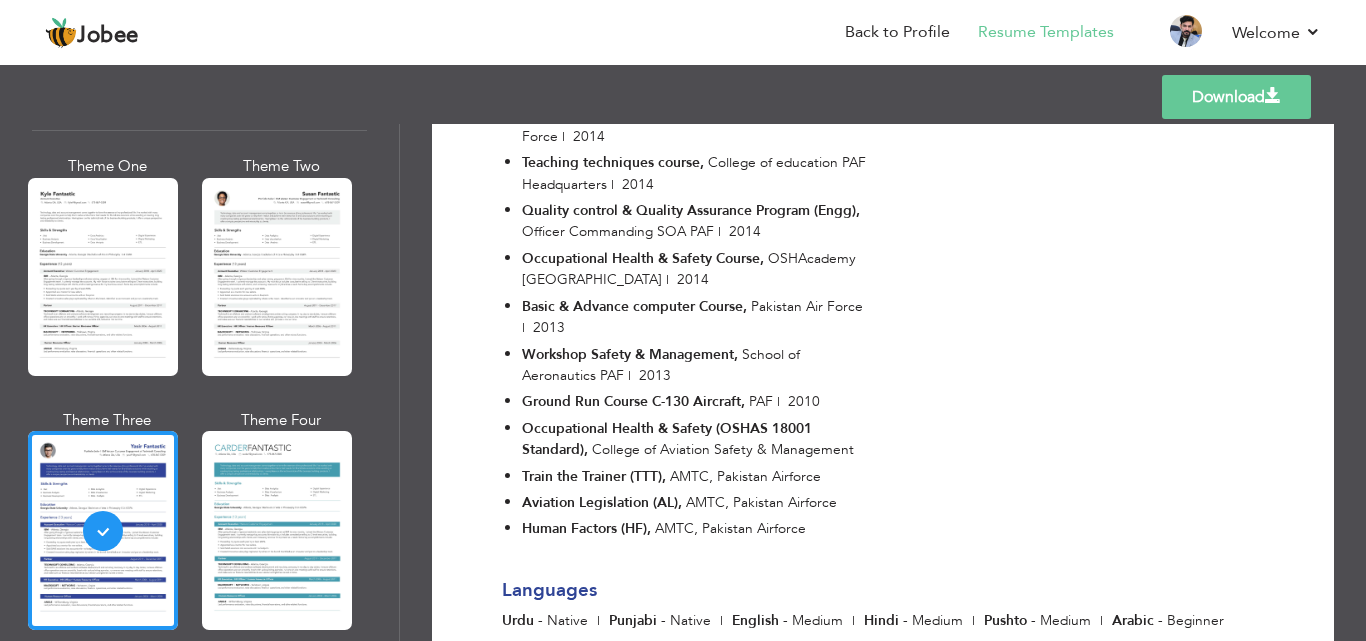 click on "Download" at bounding box center [1236, 97] 